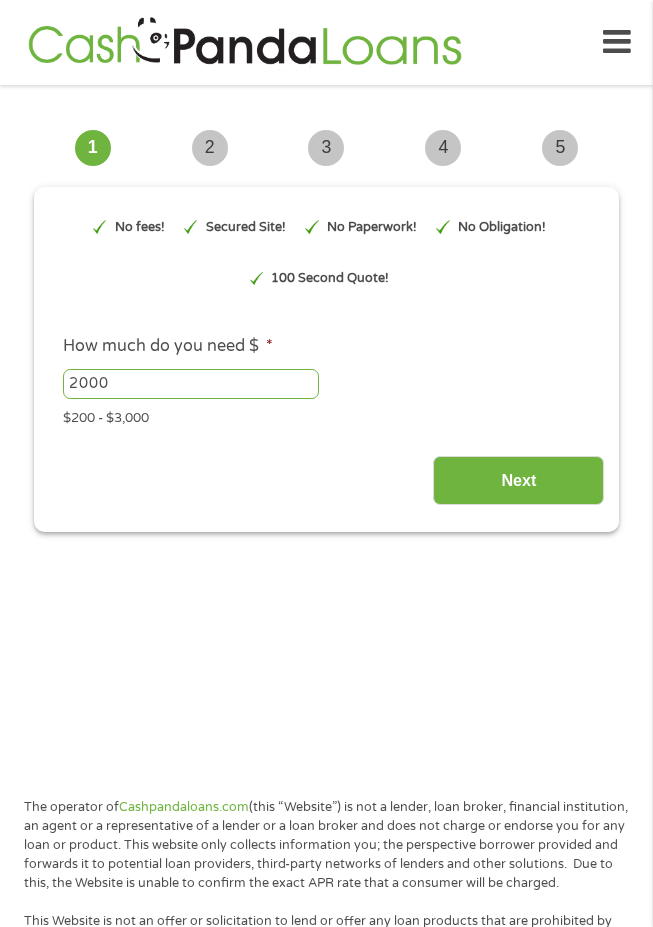 scroll, scrollTop: 0, scrollLeft: 0, axis: both 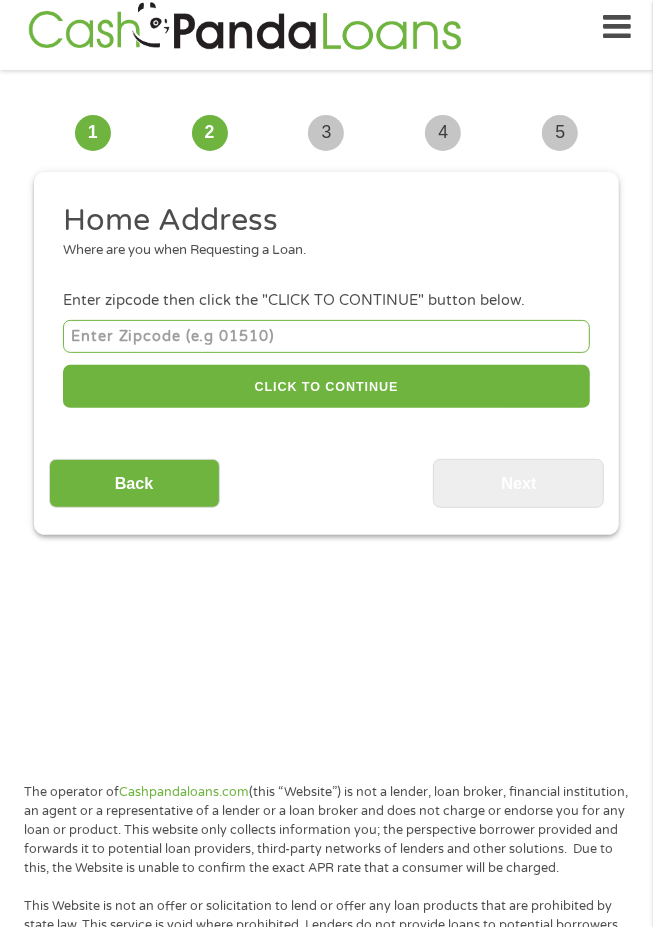 click at bounding box center (326, 336) 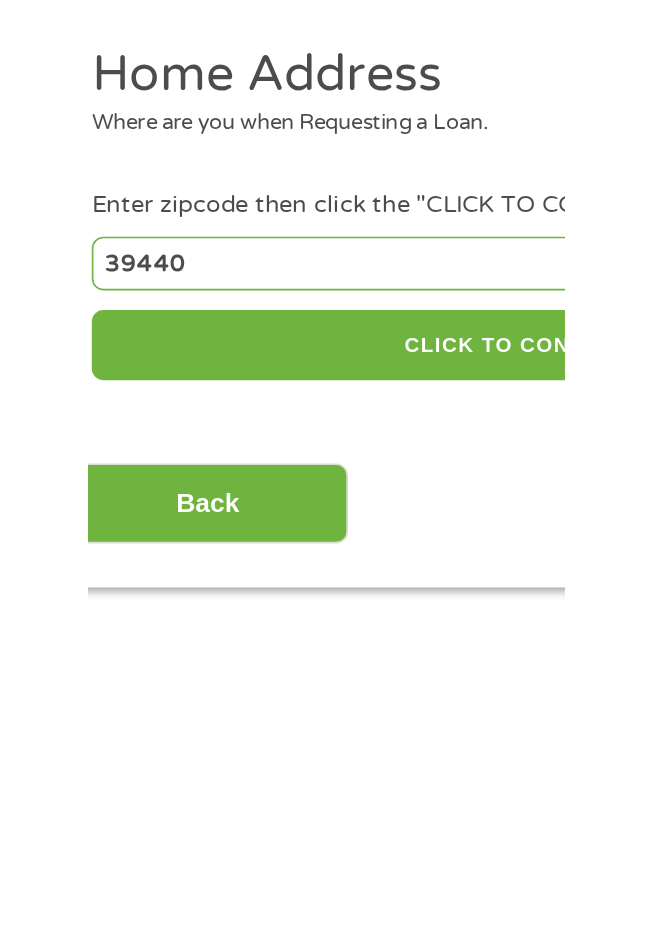 scroll, scrollTop: 15, scrollLeft: 0, axis: vertical 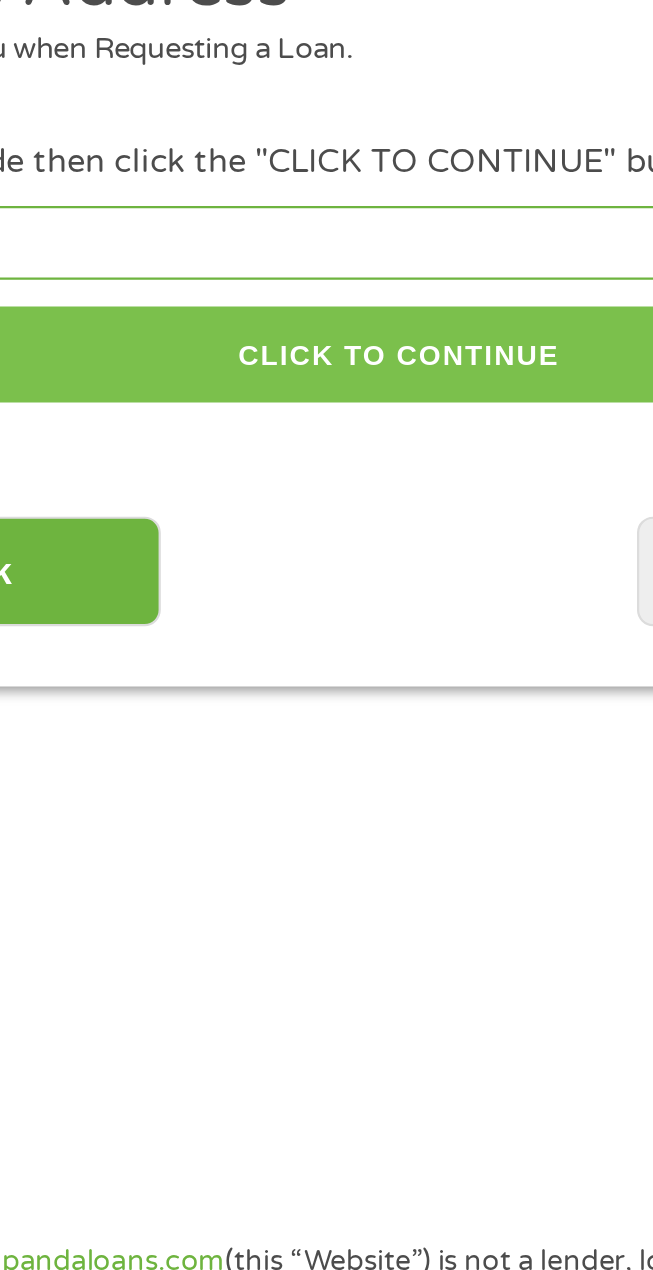 type on "39440" 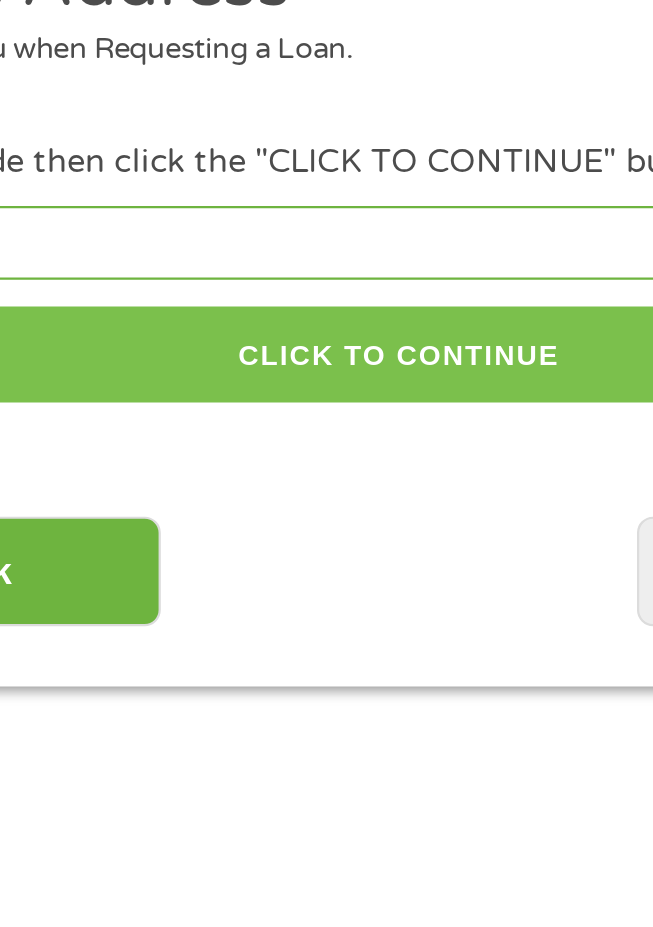 type on "39440" 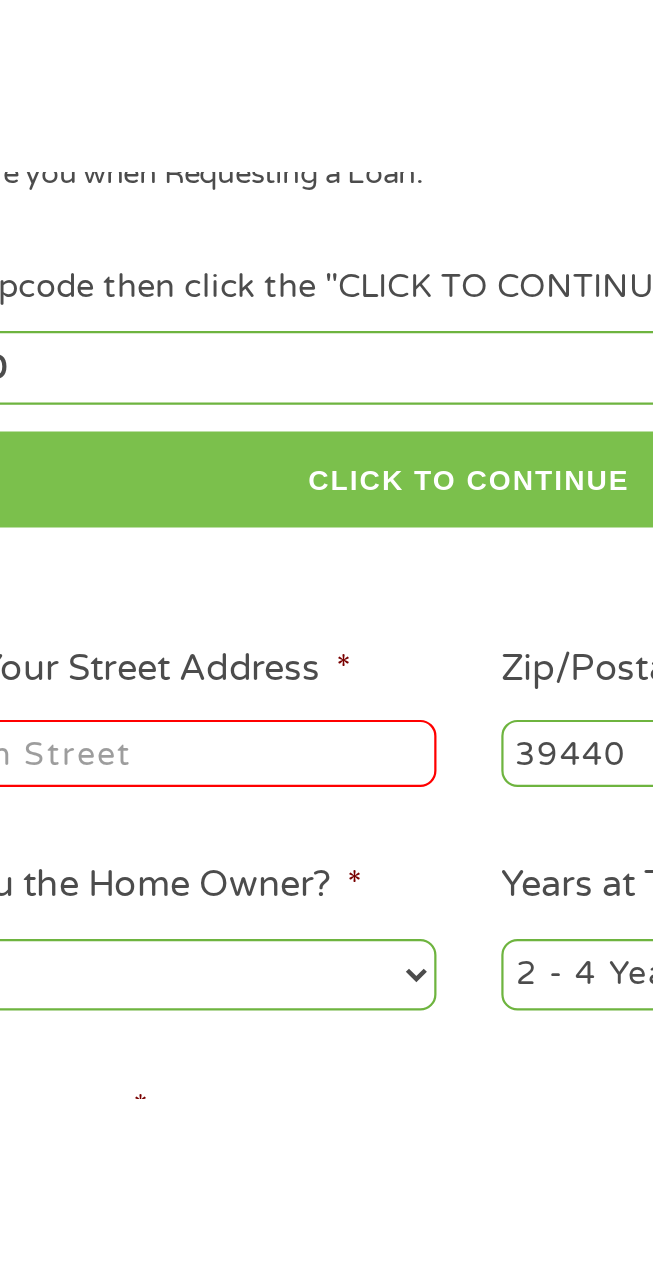 scroll, scrollTop: 15, scrollLeft: 0, axis: vertical 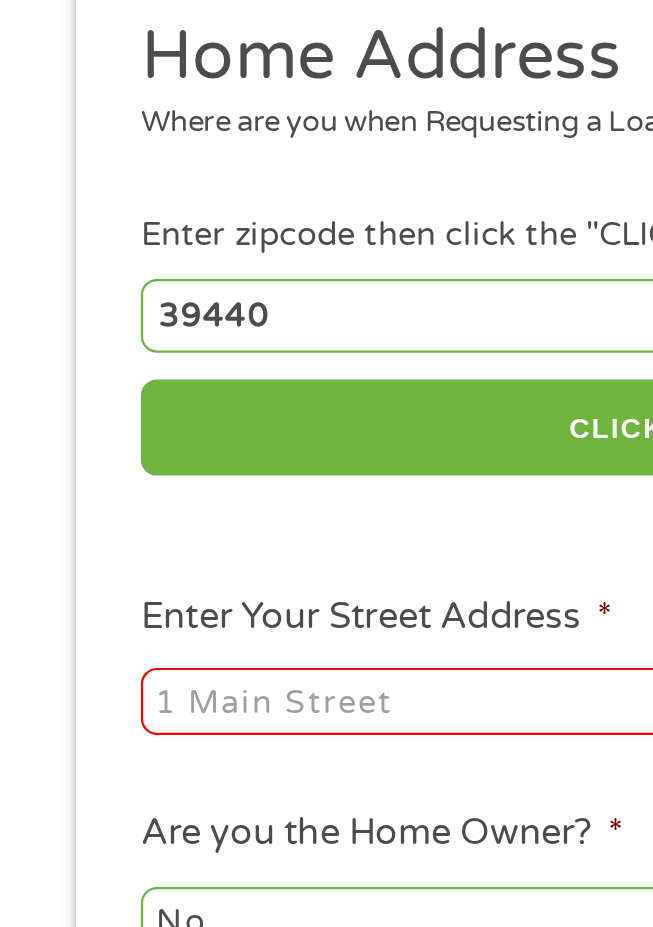 click on "Enter Your Street Address *" at bounding box center [187, 509] 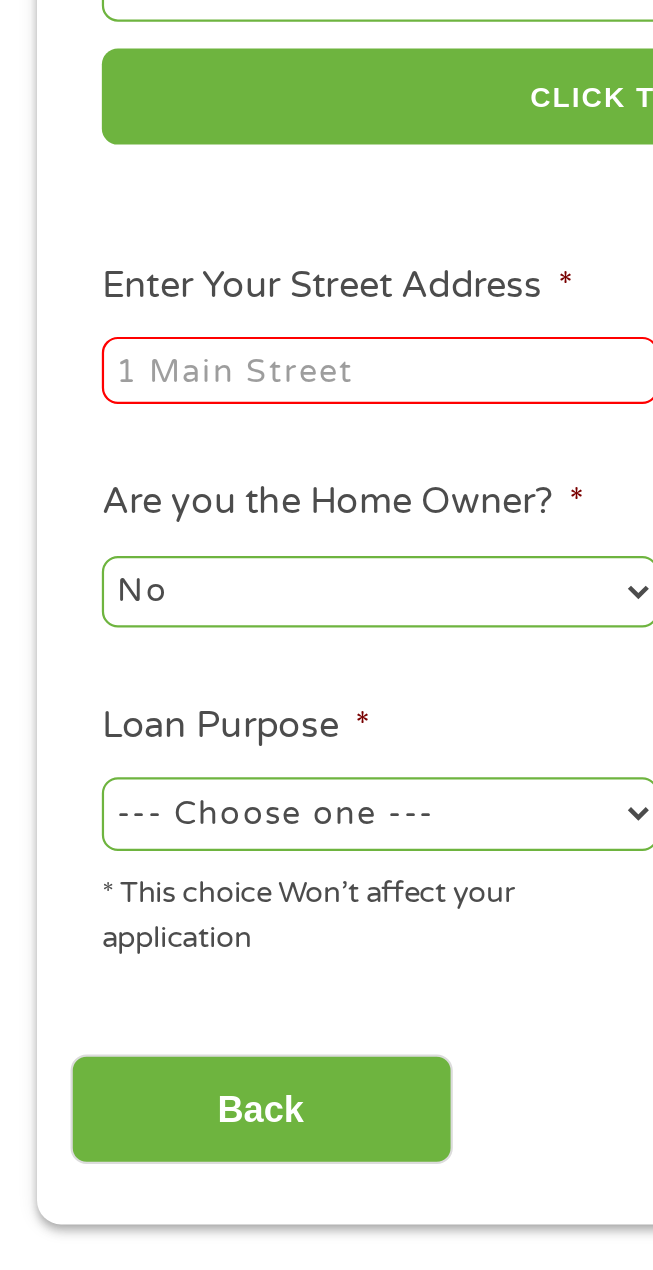 scroll, scrollTop: 15, scrollLeft: 0, axis: vertical 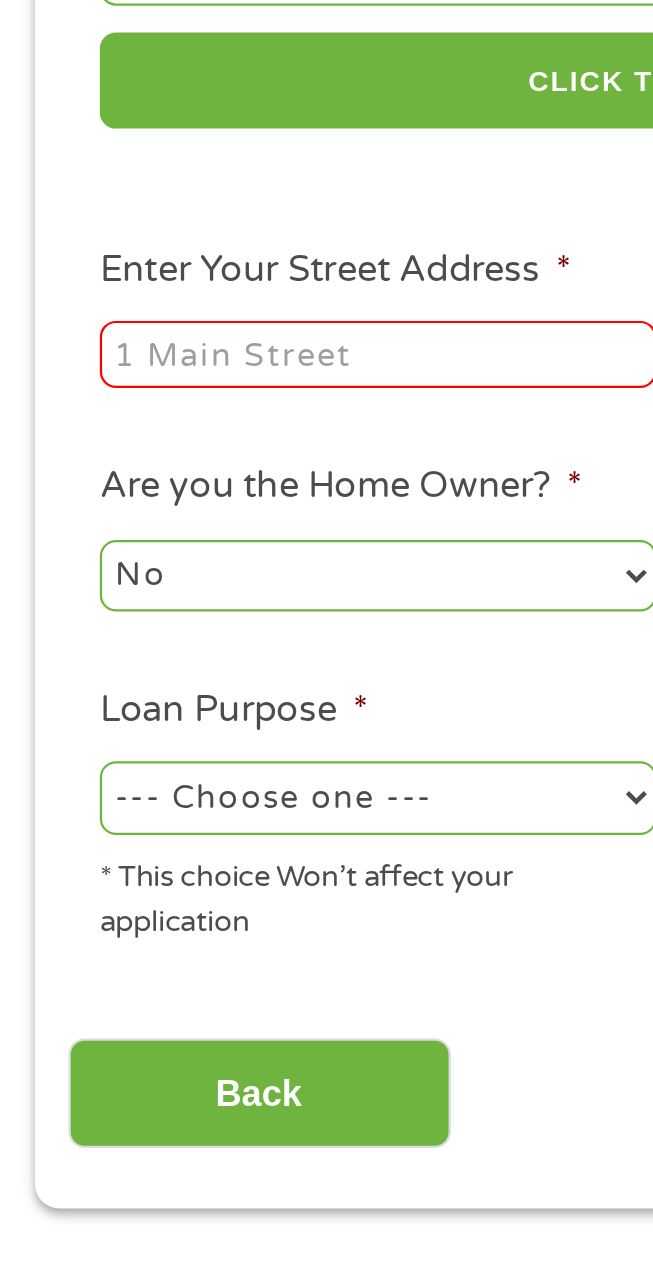 click on "No Yes" at bounding box center (187, 608) 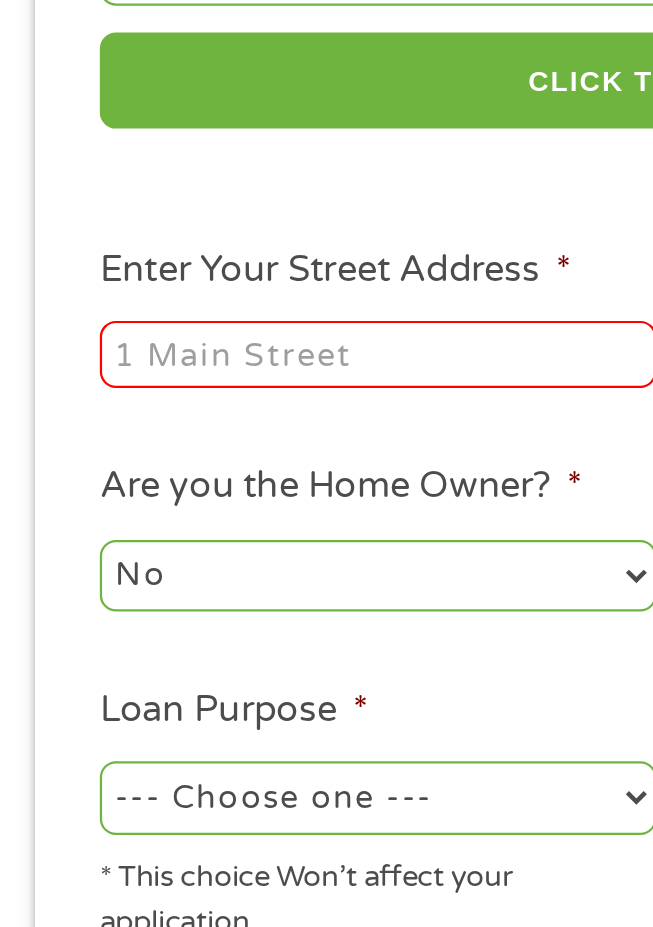 click on "Enter Your Street Address *" at bounding box center (187, 509) 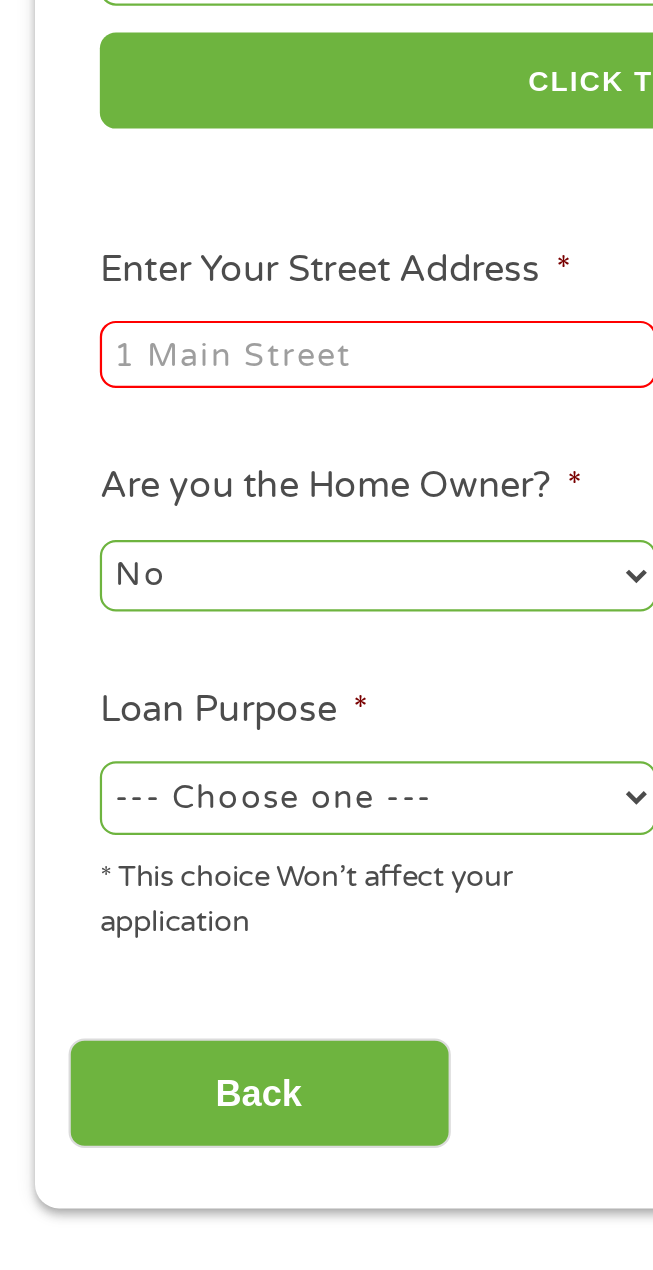 click on "Enter Your Street Address *" at bounding box center [187, 509] 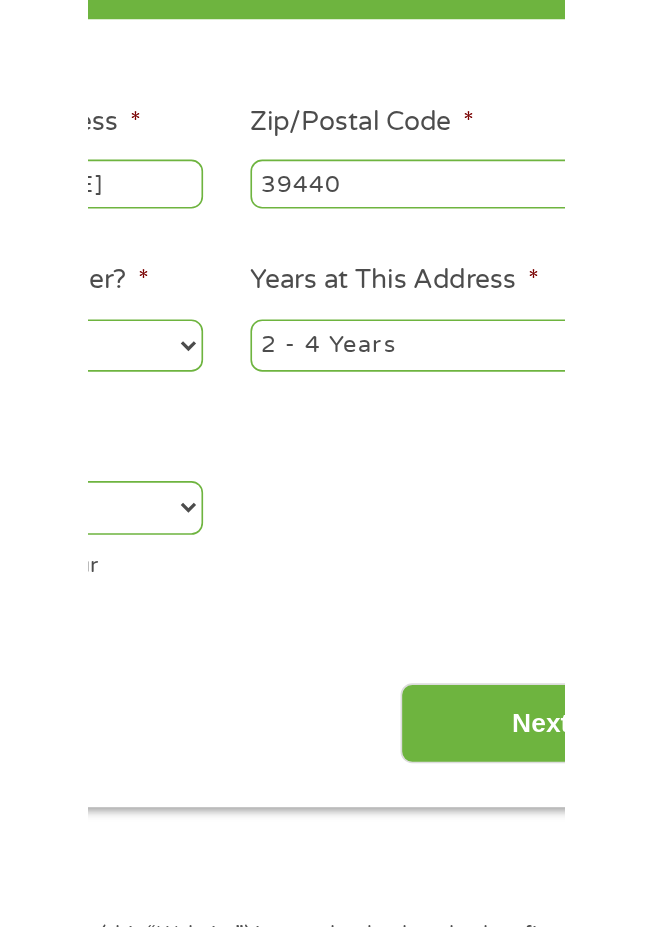 scroll, scrollTop: 15, scrollLeft: 0, axis: vertical 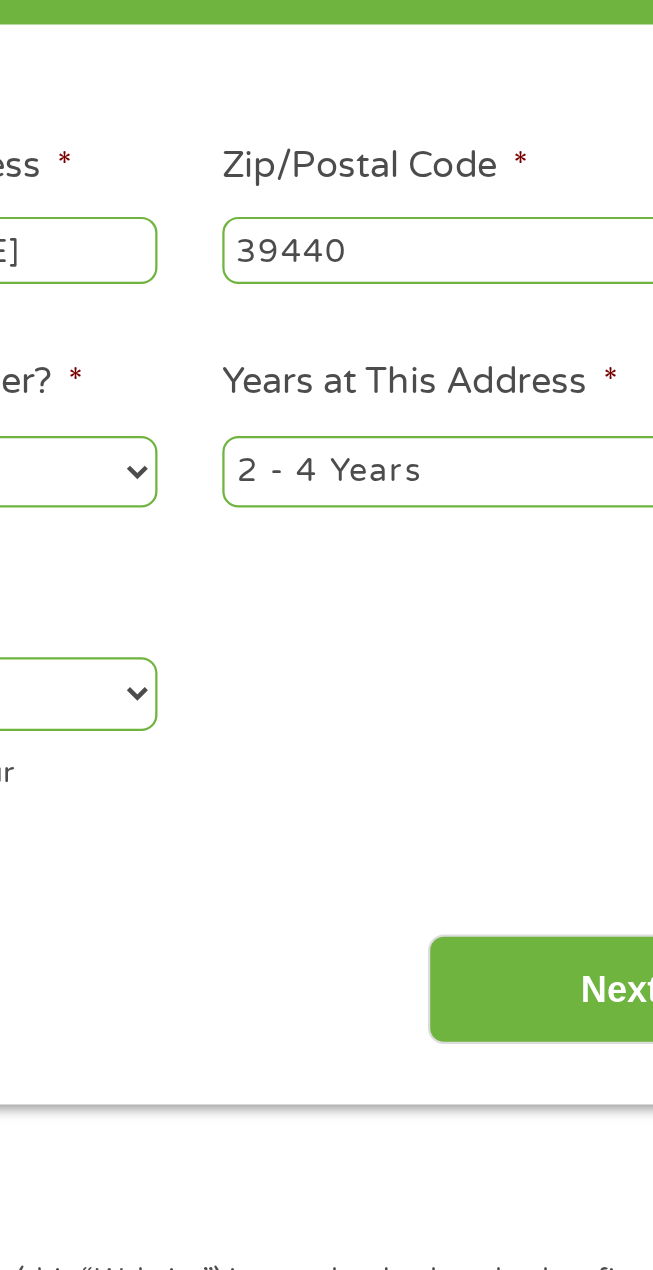 type on "1107 [STREET] [NAME]" 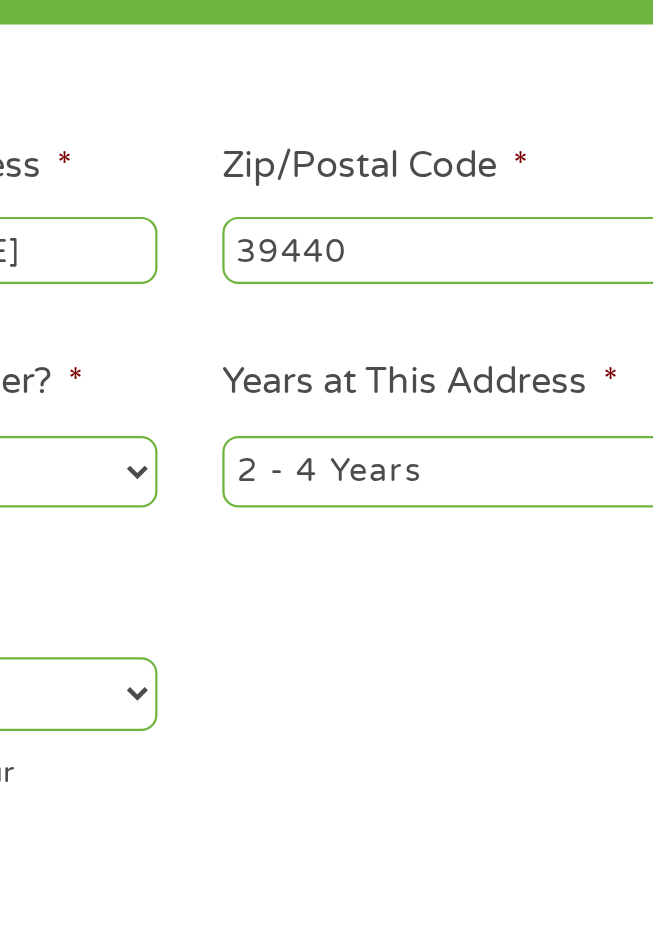select on "24months" 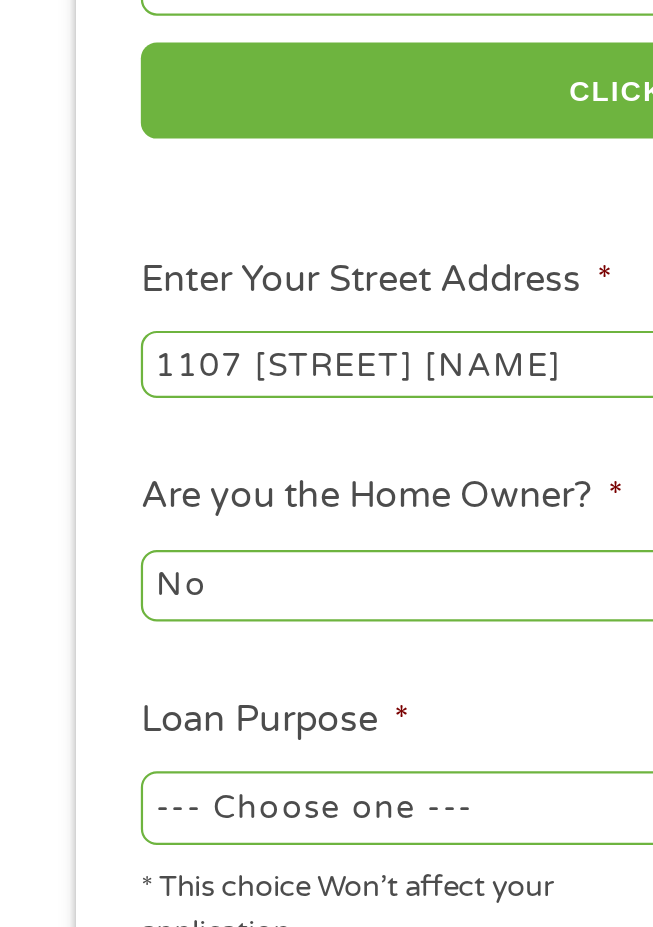 scroll, scrollTop: 62, scrollLeft: 0, axis: vertical 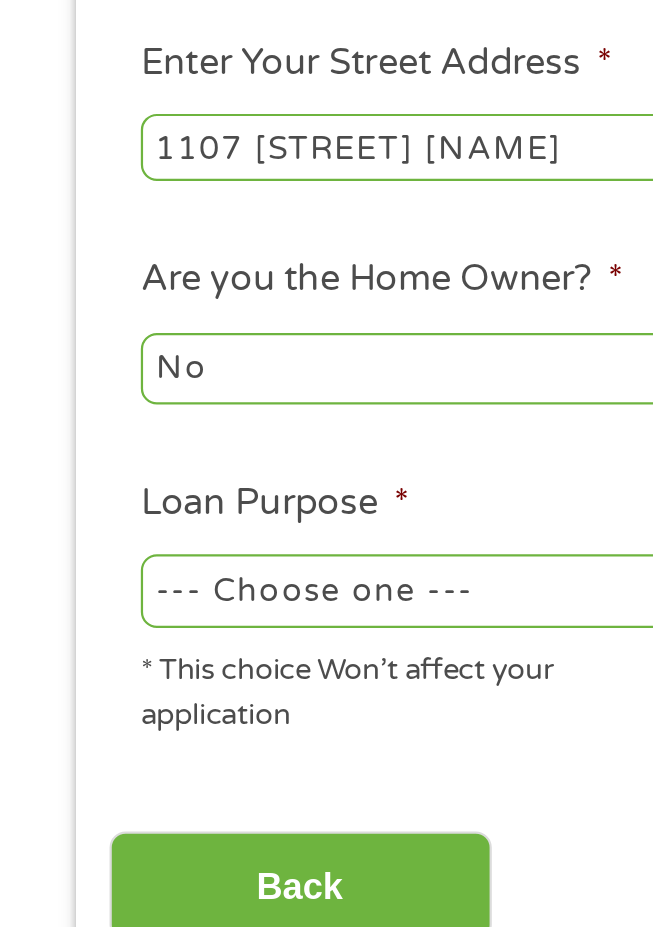 click on "No Yes" at bounding box center (187, 561) 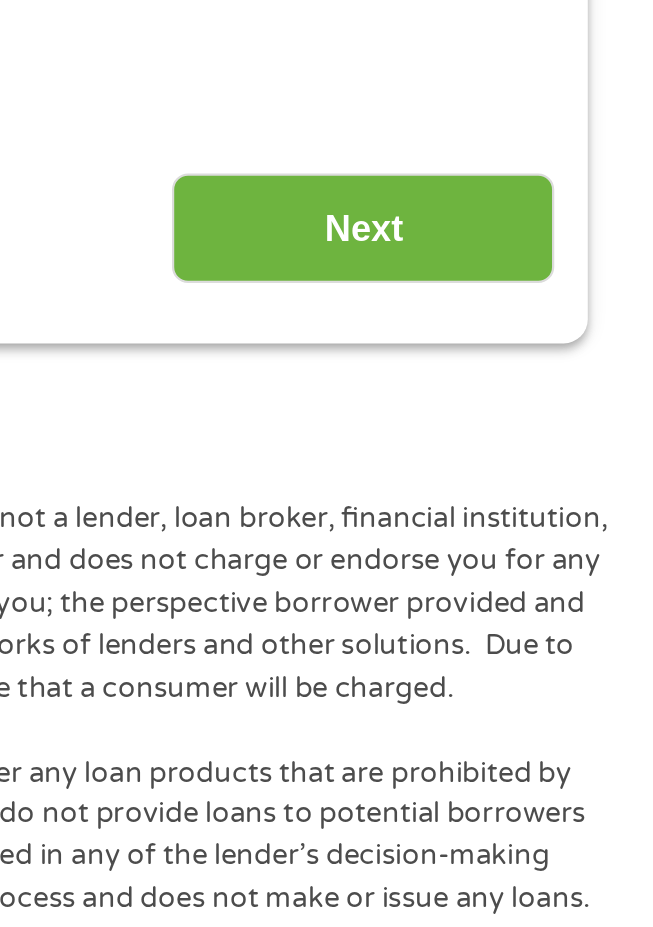 scroll, scrollTop: 240, scrollLeft: 0, axis: vertical 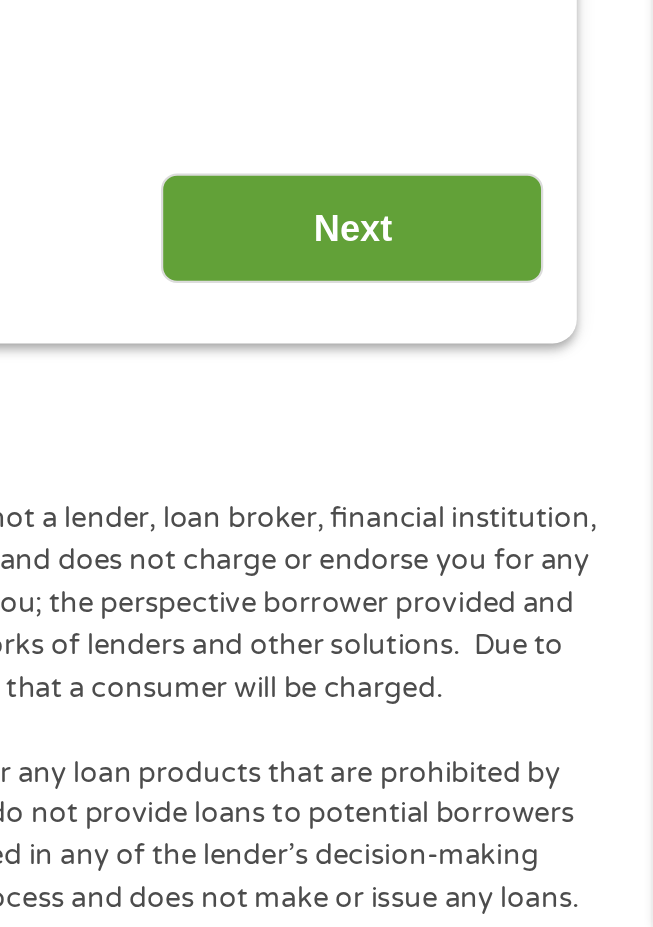click on "Next" at bounding box center (518, 614) 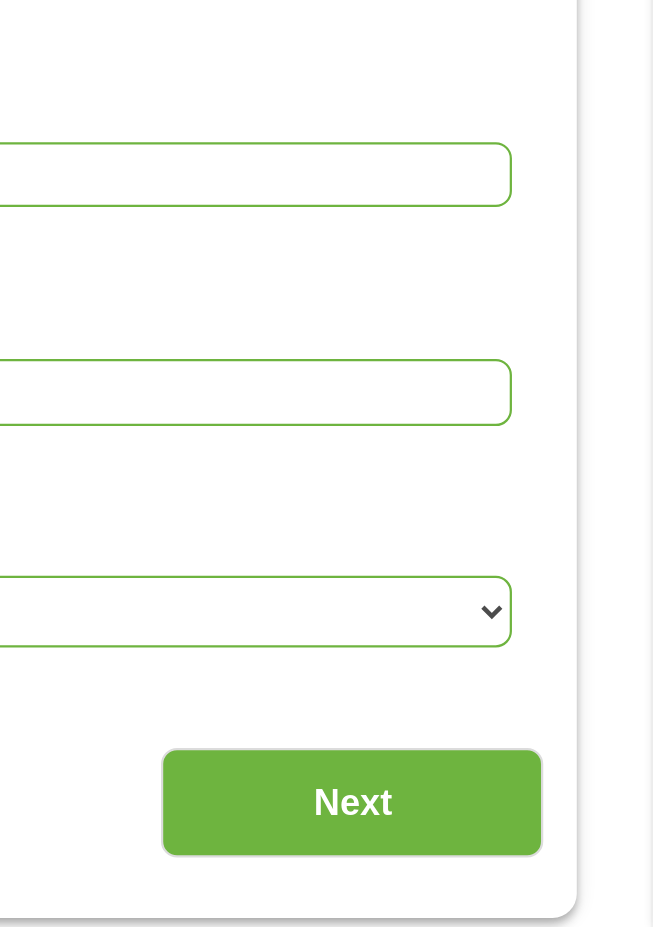 scroll, scrollTop: 180, scrollLeft: 0, axis: vertical 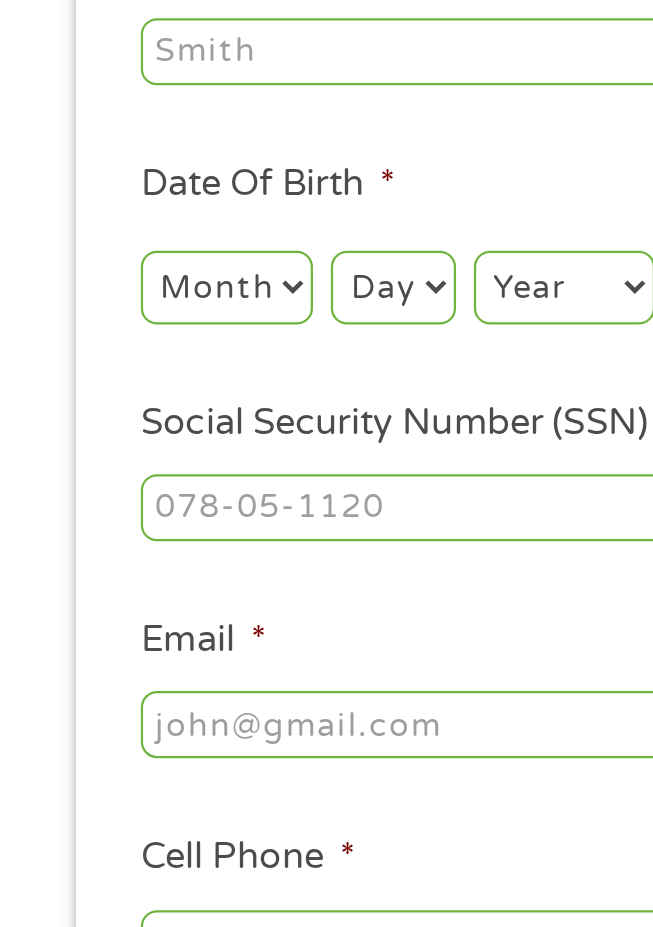 click on "Month 1 2 3 4 5 6 7 8 9 10 11 12" at bounding box center [101, 514] 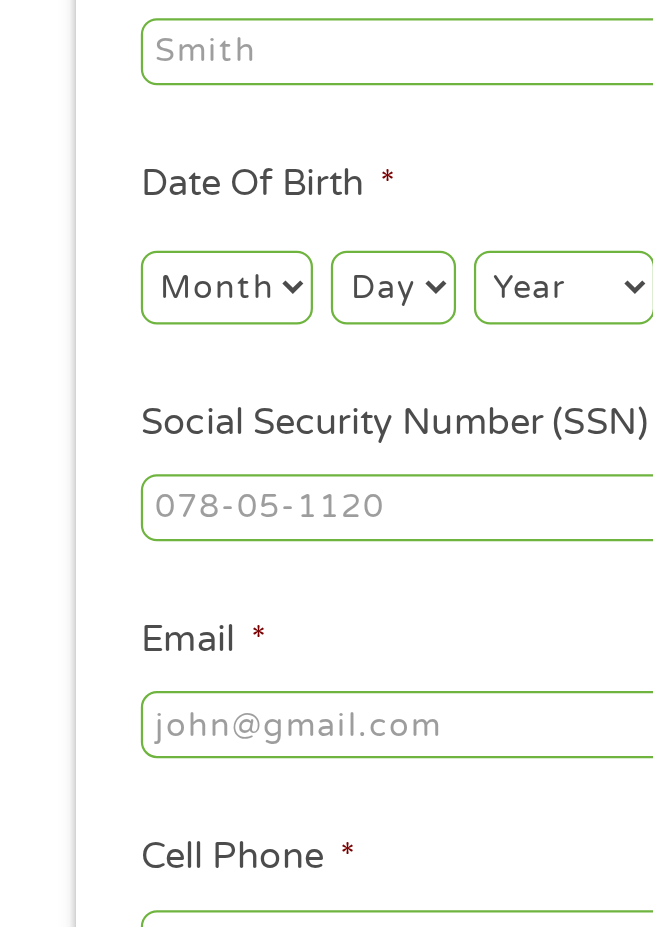 select on "8" 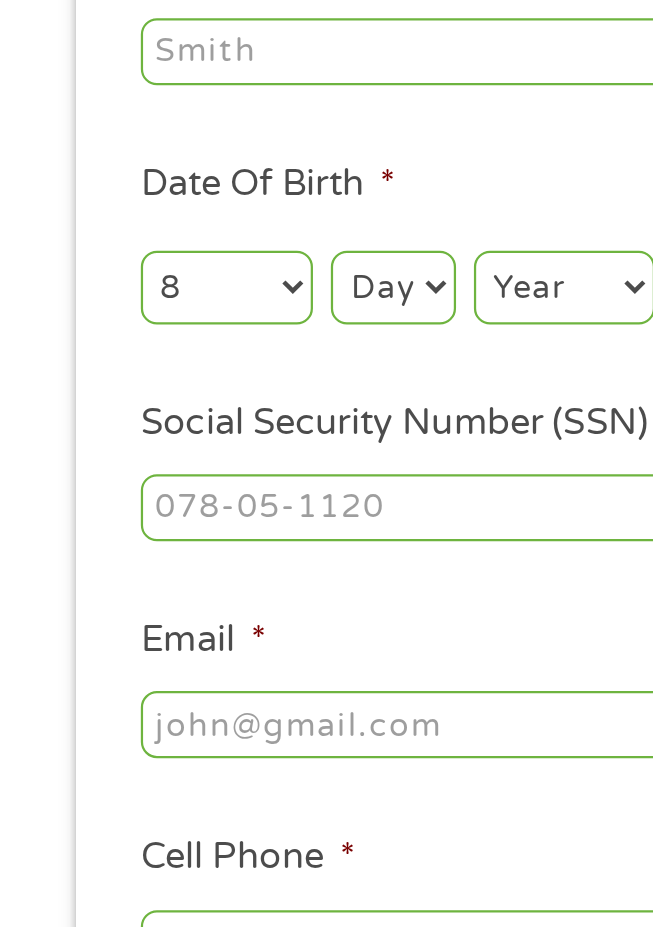 click on "Day 1 2 3 4 5 6 7 8 9 10 11 12 13 14 15 16 17 18 19 20 21 22 23 24 25 26 27 28 29 30 31" at bounding box center (175, 514) 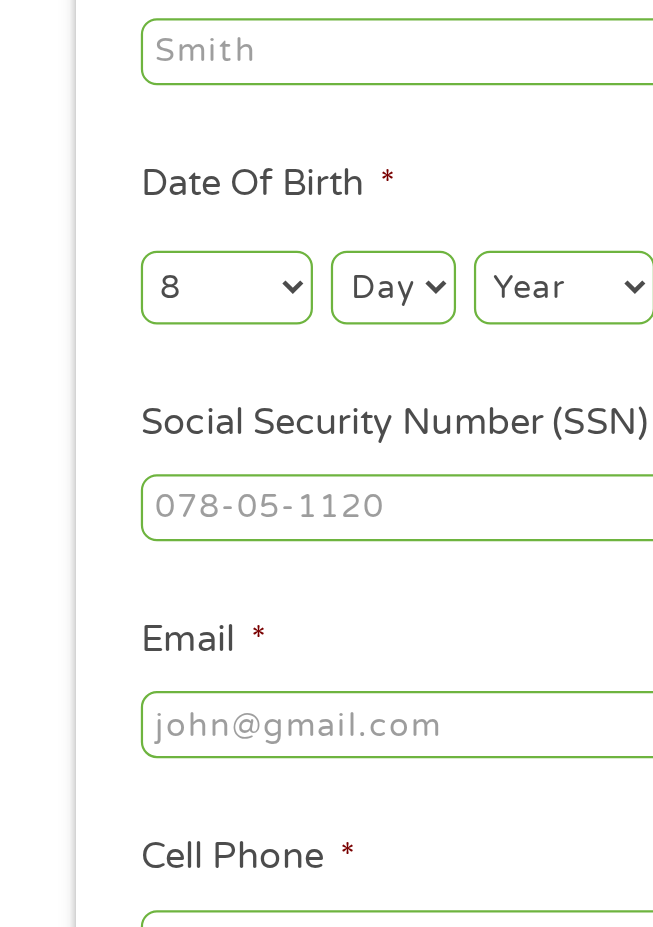 select on "8" 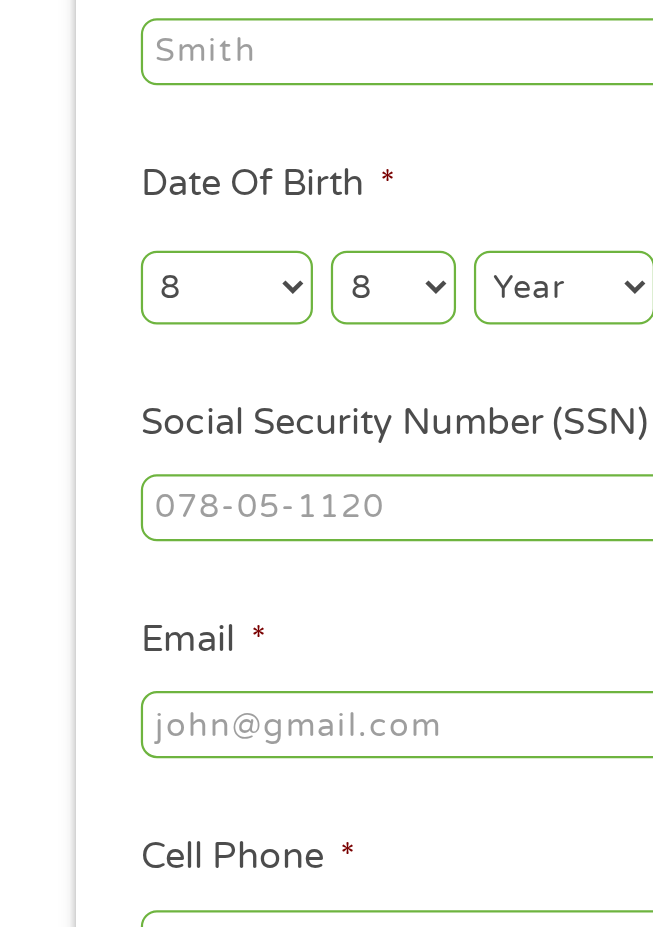 click on "Year 2007 2006 2005 2004 2003 2002 2001 2000 1999 1998 1997 1996 1995 1994 1993 1992 1991 1990 1989 1988 1987 1986 1985 1984 1983 1982 1981 1980 1979 1978 1977 1976 1975 1974 1973 1972 1971 1970 1969 1968 1967 1966 1965 1964 1963 1962 1961 1960 1959 1958 1957 1956 1955 1954 1953 1952 1951 1950 1949 1948 1947 1946 1945 1944 1943 1942 1941 1940 1939 1938 1937 1936 1935 1934 1933 1932 1931 1930 1929 1928 1927 1926 1925 1924 1923 1922 1921 1920" at bounding box center (252, 514) 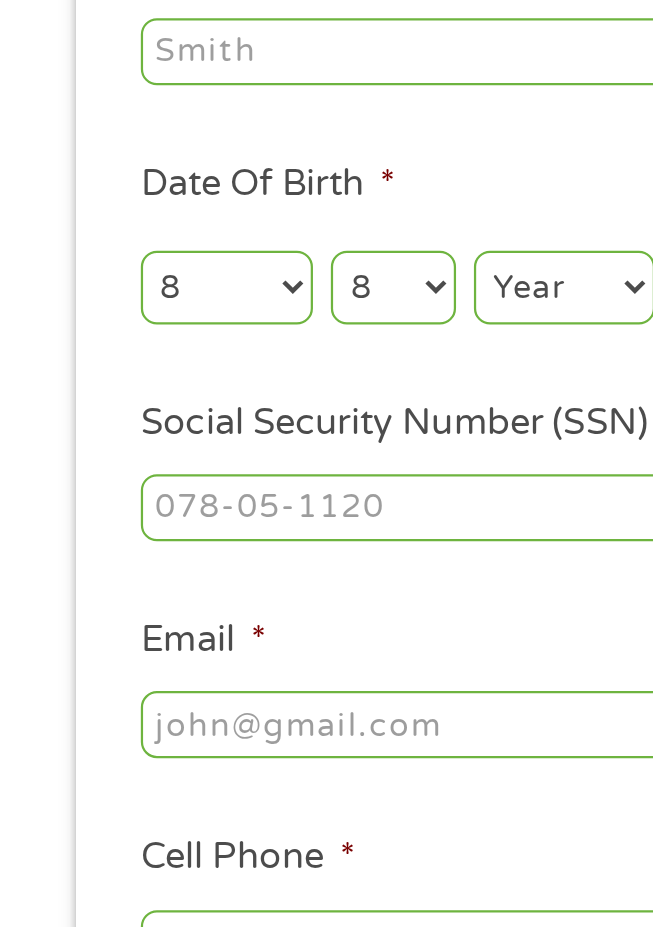 select on "1985" 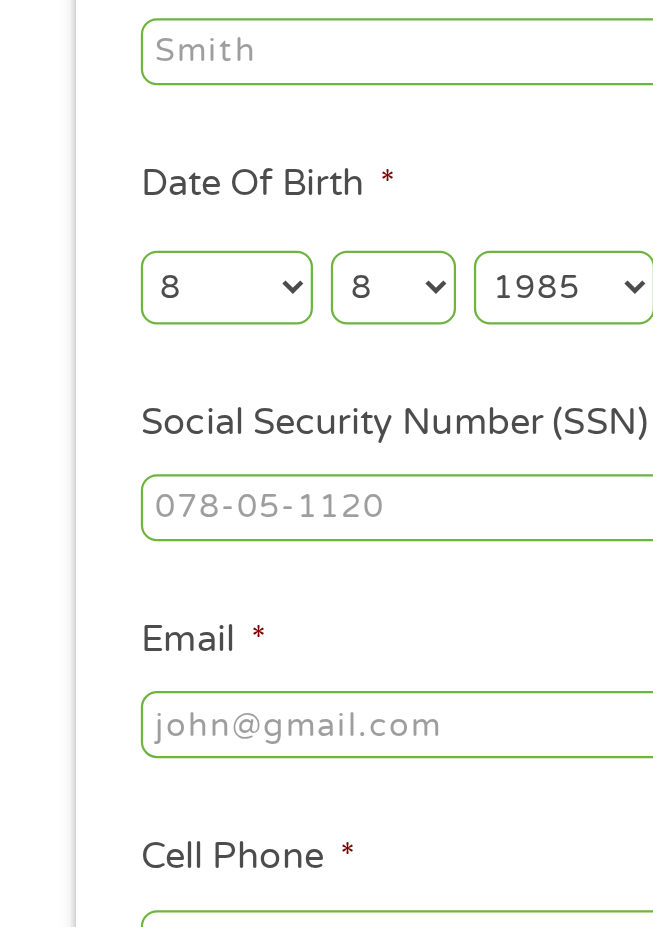 click on "Social Security Number (SSN) *" at bounding box center [326, 613] 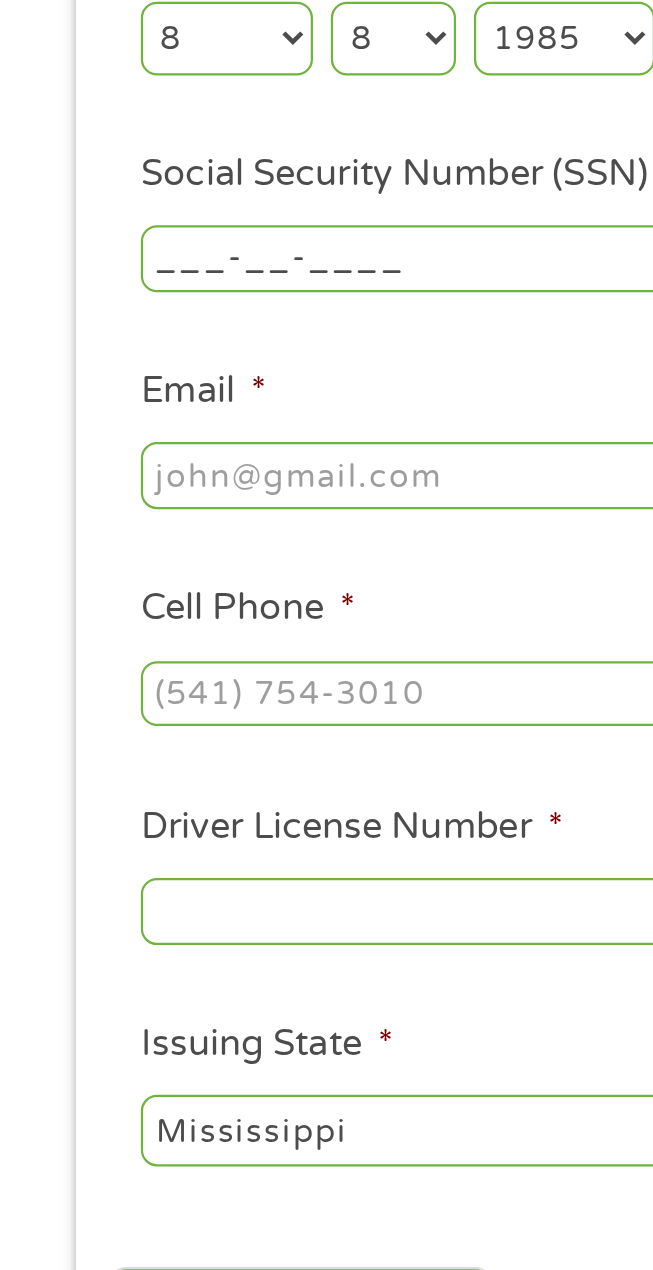 scroll, scrollTop: 24, scrollLeft: 0, axis: vertical 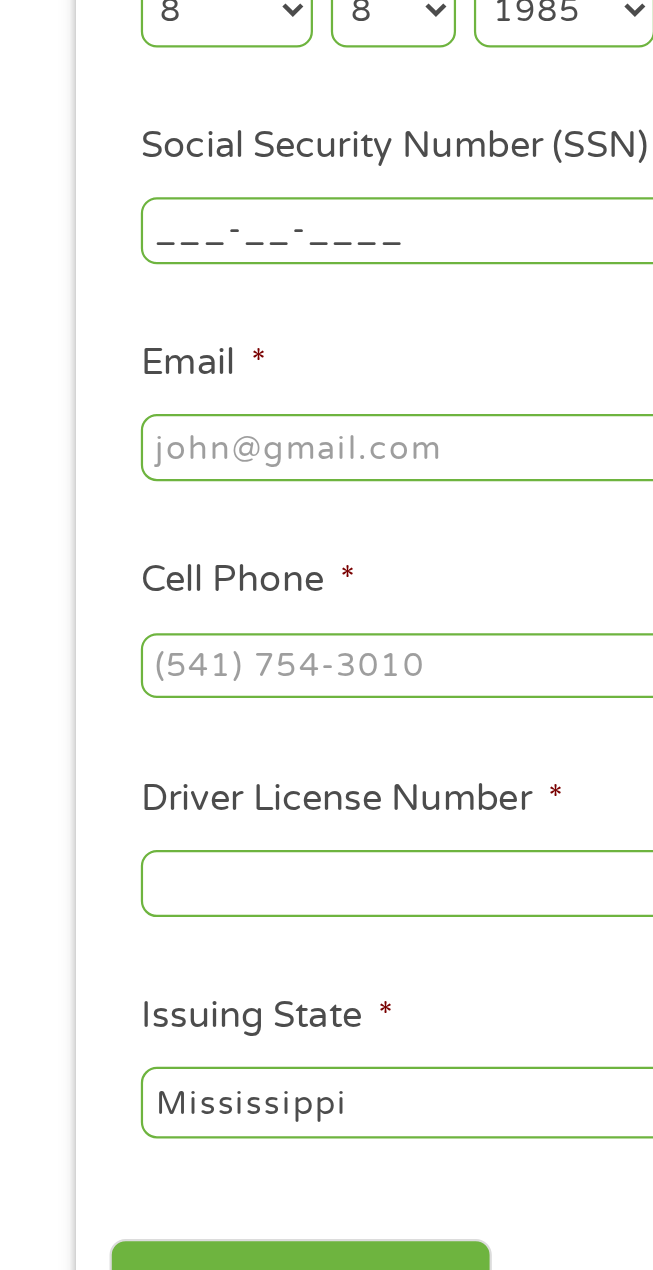 click on "Email *" at bounding box center (326, 709) 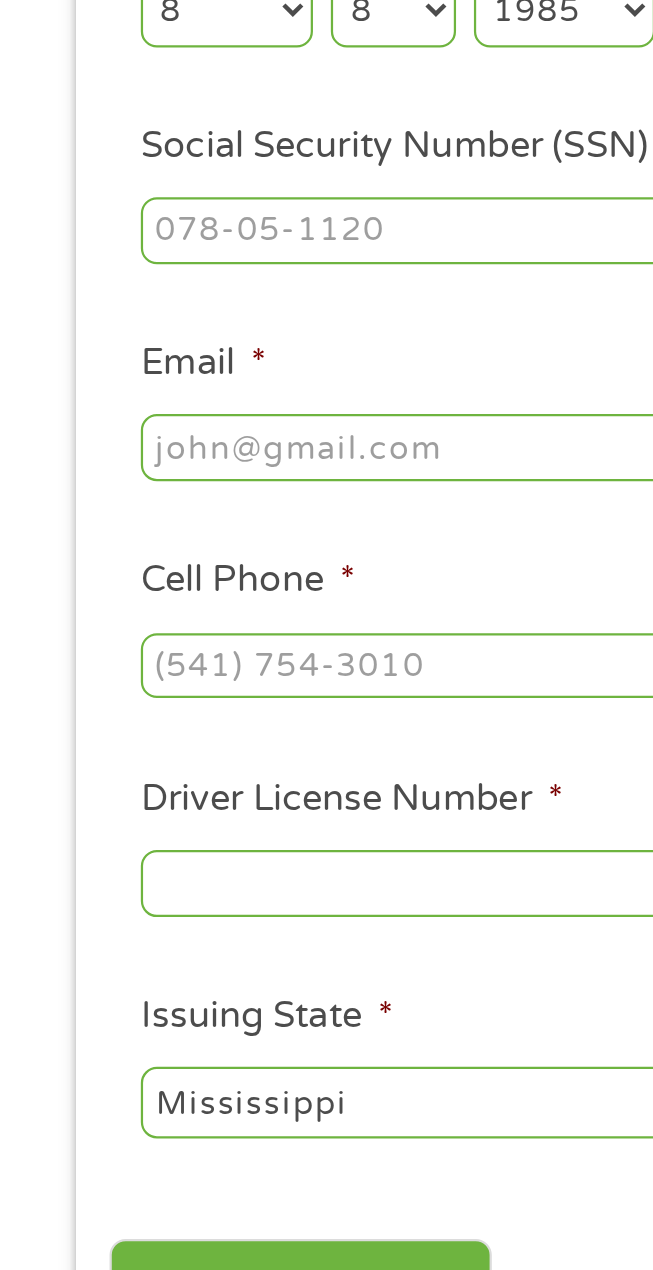 click on "Email *" at bounding box center (91, 671) 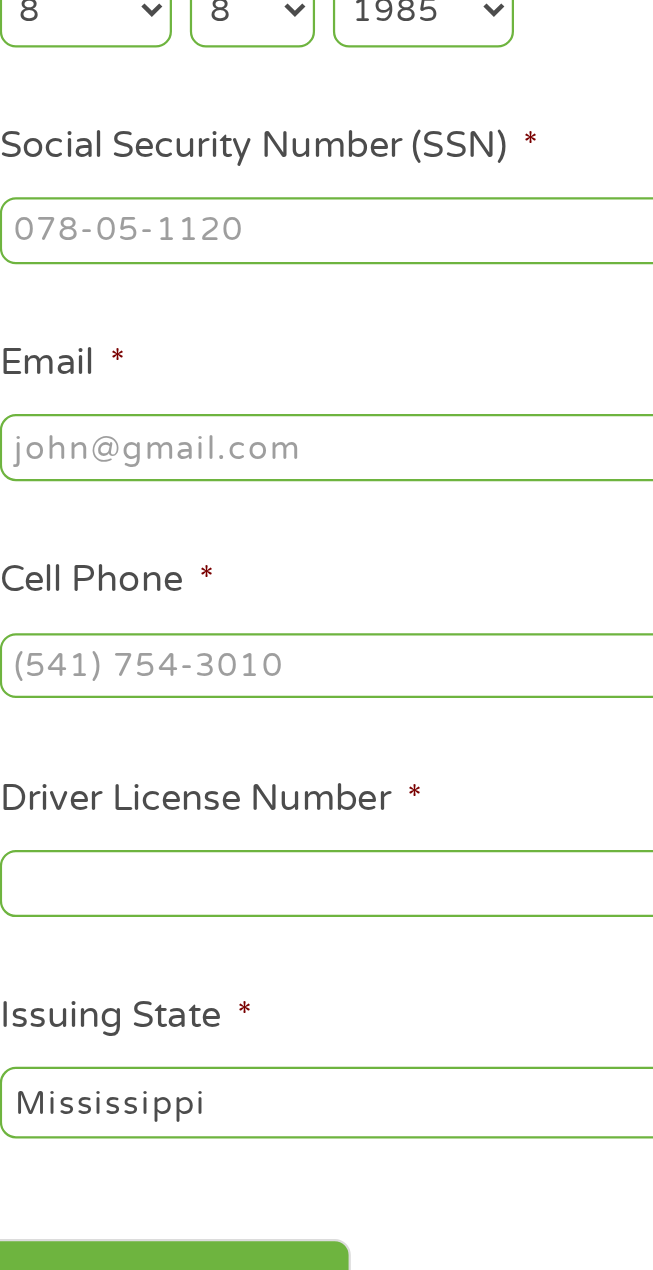 click on "Social Security Number (SSN) *" at bounding box center [326, 612] 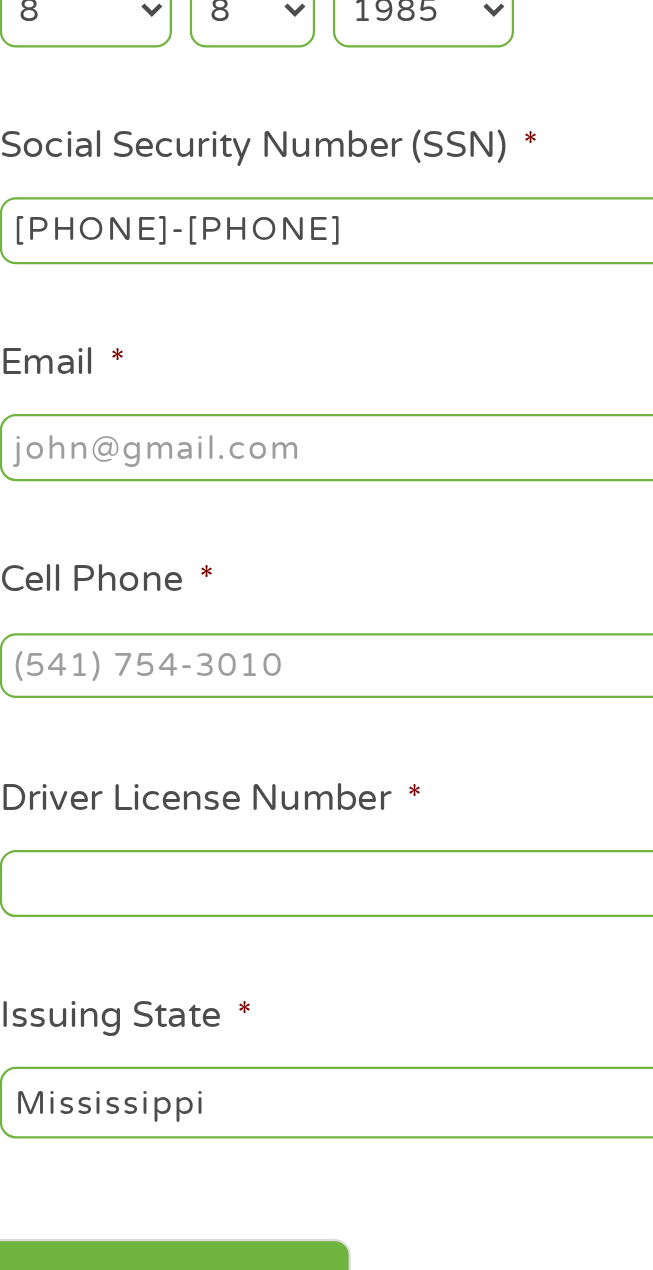 type on "[PHONE]" 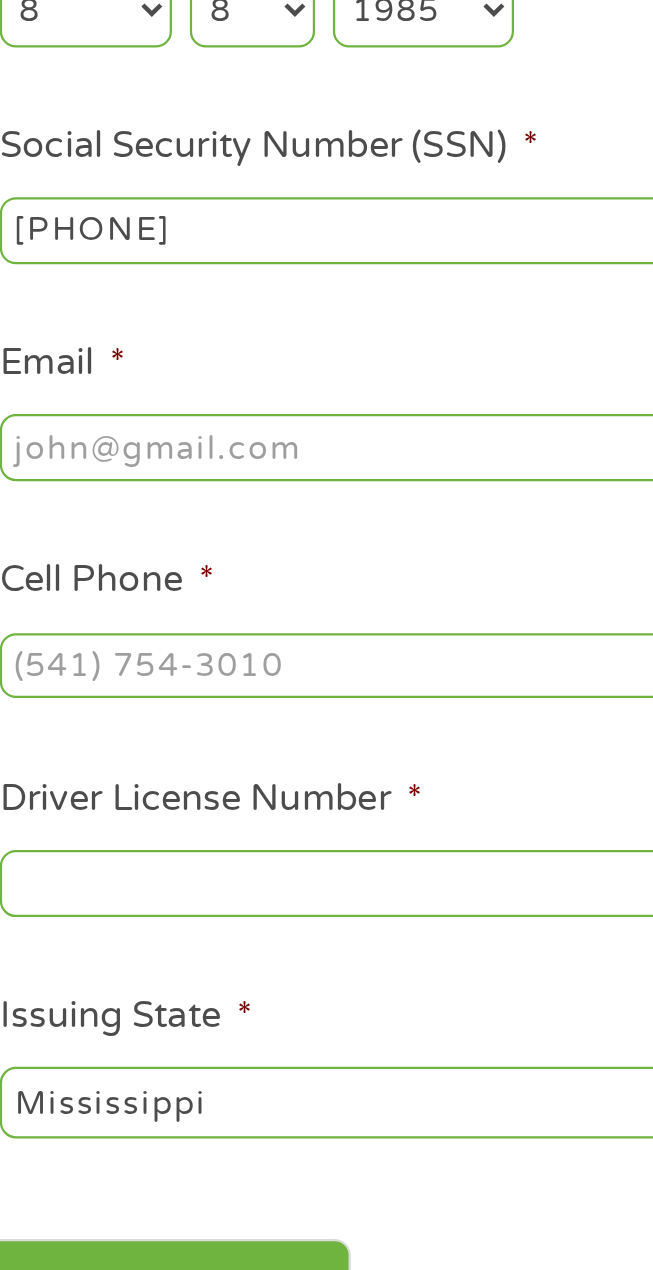 click on "Email *" at bounding box center (326, 709) 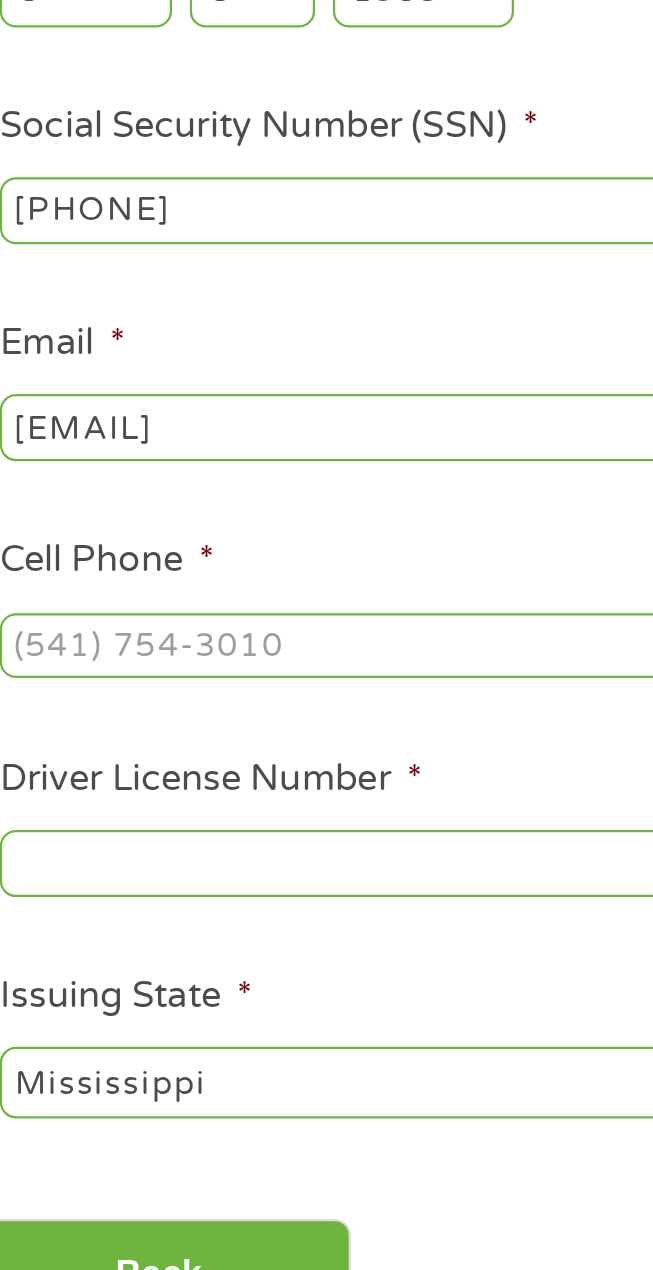 scroll, scrollTop: 24, scrollLeft: 0, axis: vertical 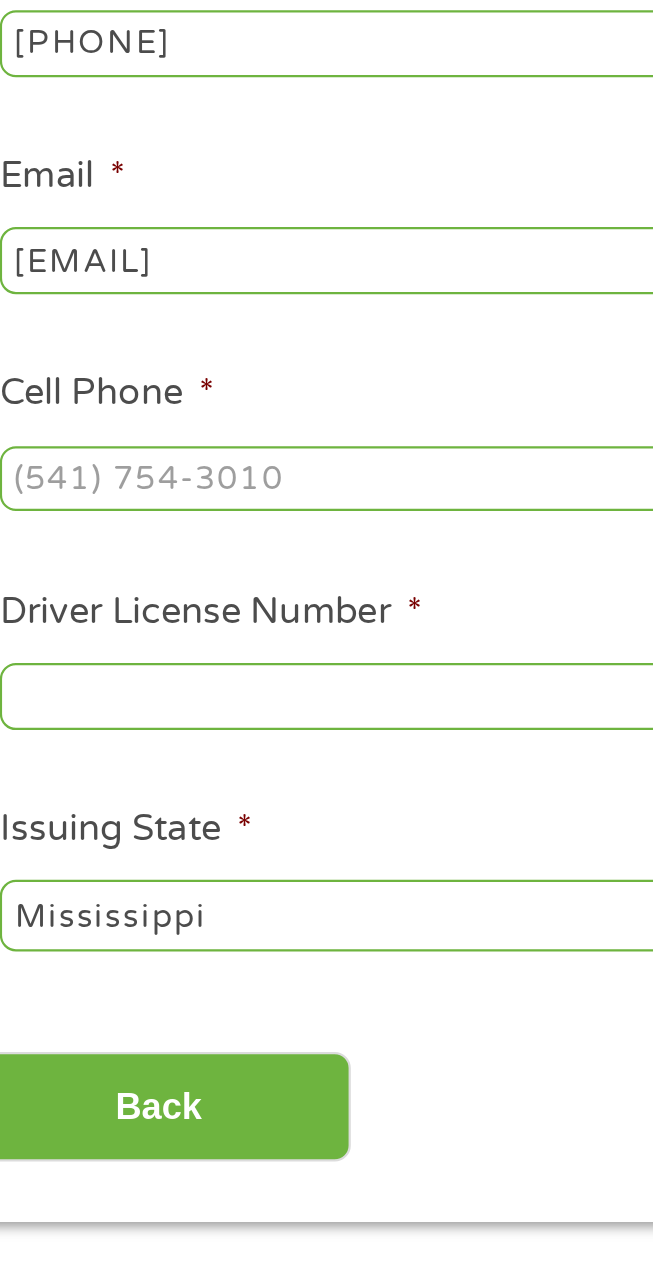 type on "[EMAIL]" 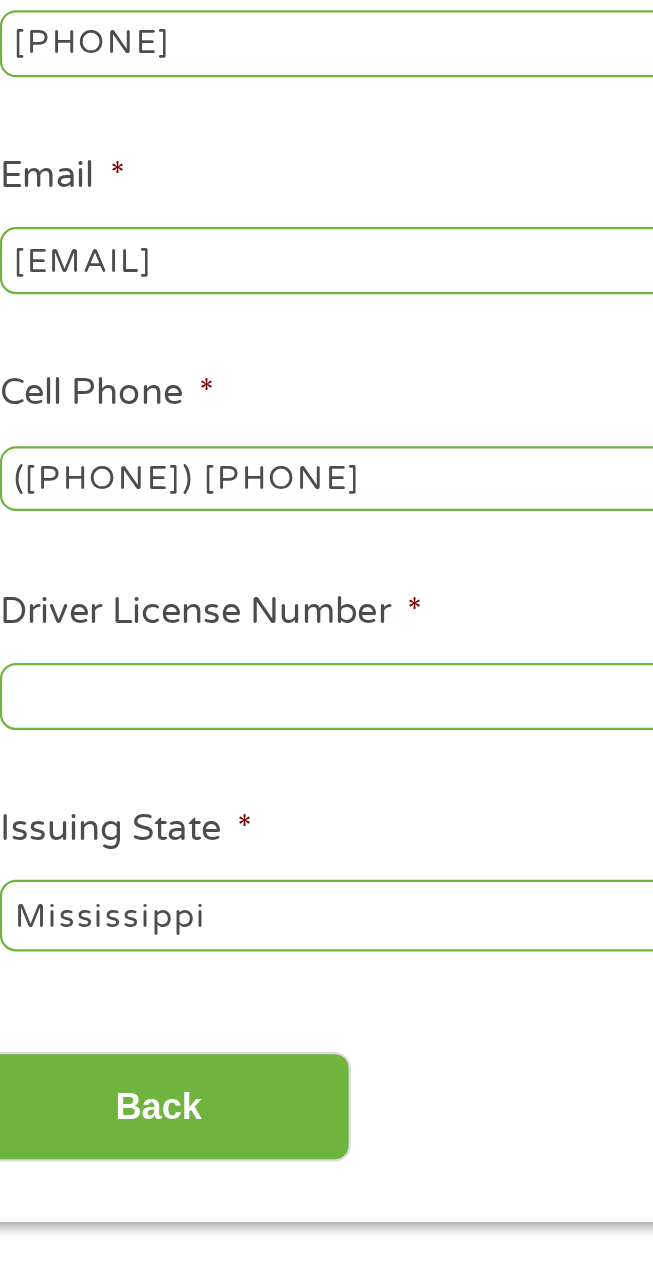 type on "([PHONE]) [PHONE]" 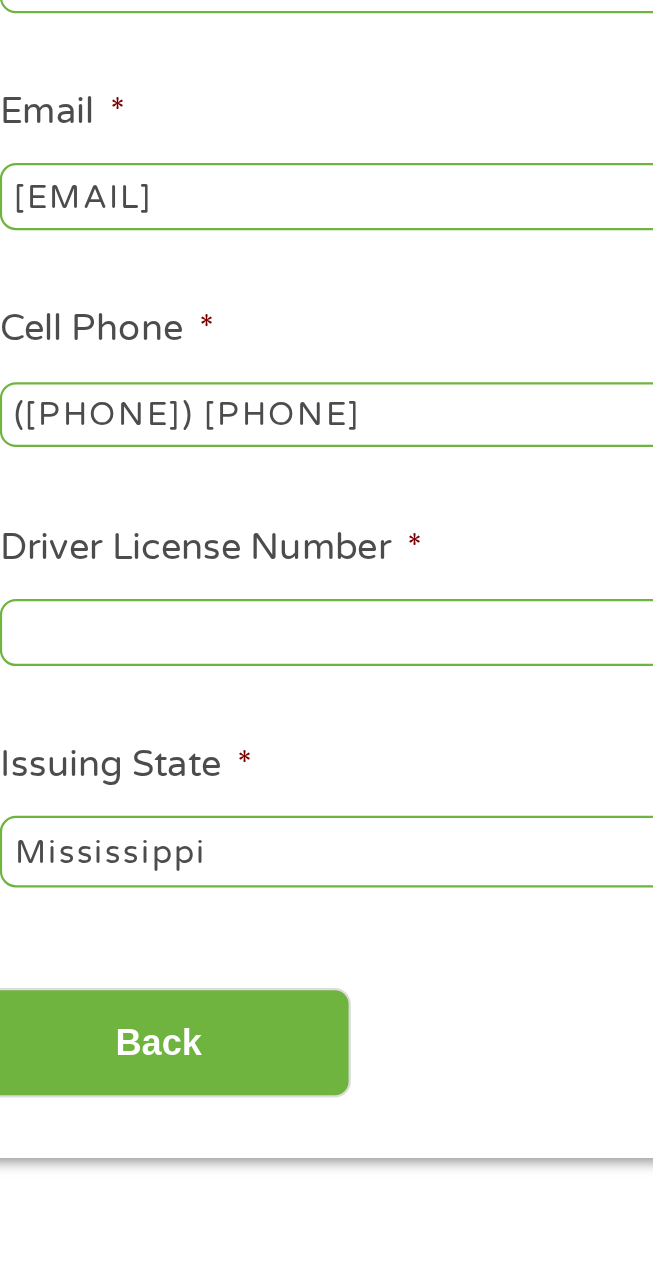 scroll, scrollTop: 24, scrollLeft: 0, axis: vertical 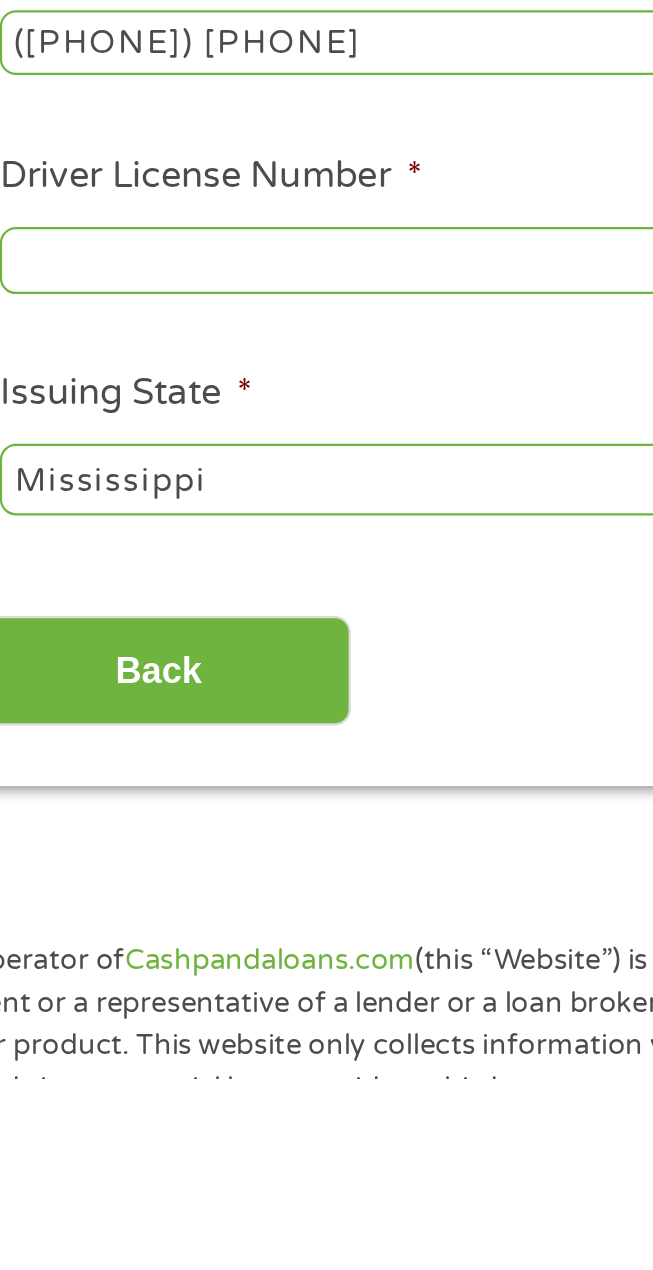 click on "Alabama Alaska Arizona Arkansas California Colorado Connecticut Delaware District of Columbia Florida Georgia Hawaii Idaho Illinois Indiana Iowa Kansas Kentucky Louisiana Maine Maryland Massachusetts Michigan Minnesota Mississippi Missouri Montana Nebraska Nevada New Hampshire New Jersey New Mexico New York North Carolina North Dakota Ohio Oklahoma Oregon Pennsylvania Rhode Island South Carolina South Dakota Tennessee Texas Utah Vermont Virginia Washington West Virginia Wisconsin Wyoming" at bounding box center (326, 1002) 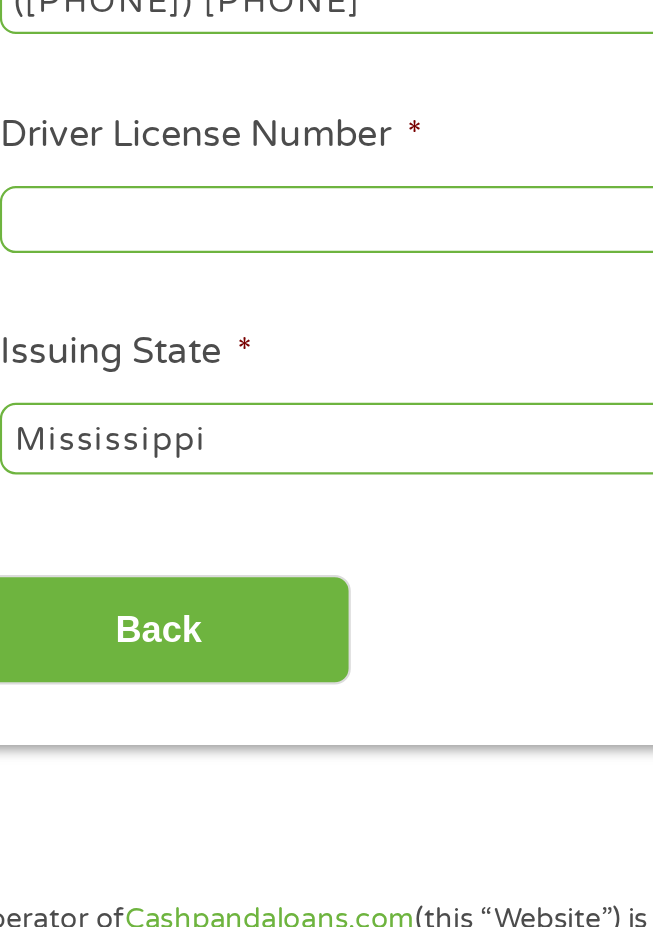 scroll, scrollTop: 332, scrollLeft: 0, axis: vertical 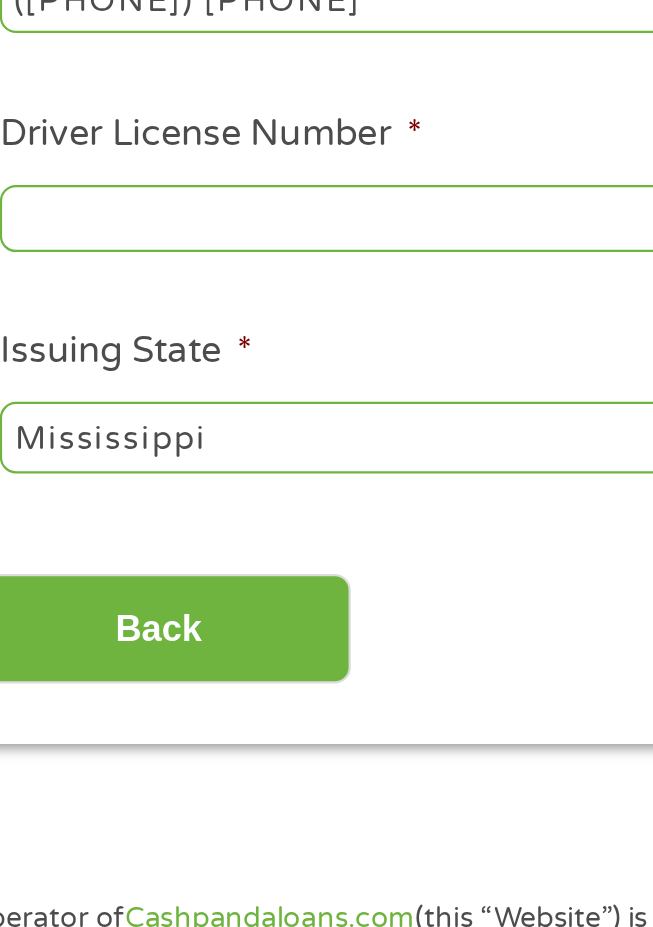click on "Driver License Number *" at bounding box center [326, 596] 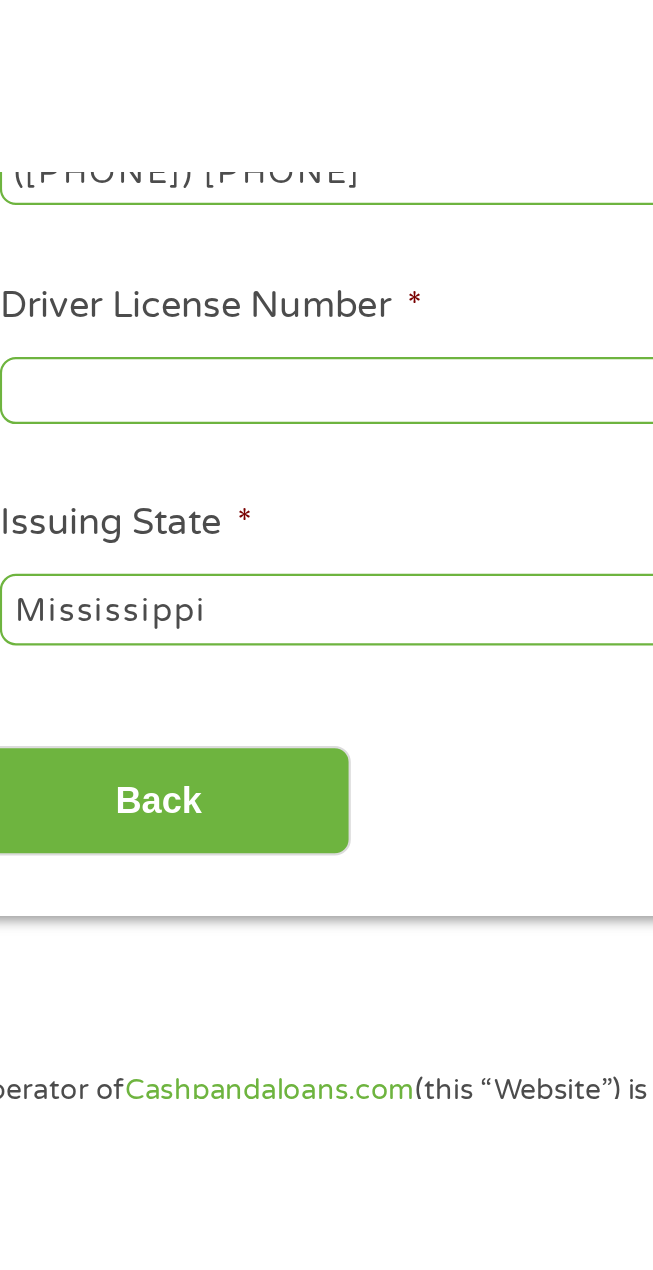 scroll, scrollTop: 332, scrollLeft: 0, axis: vertical 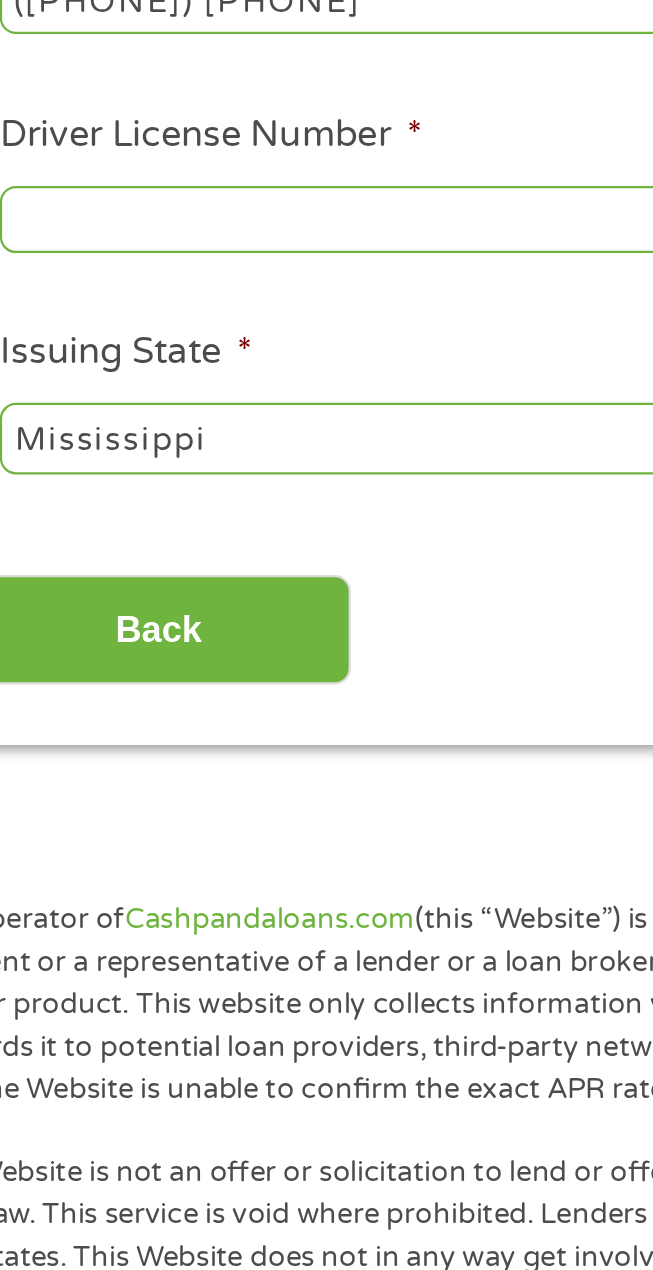 click on "Back   Next" at bounding box center (327, 772) 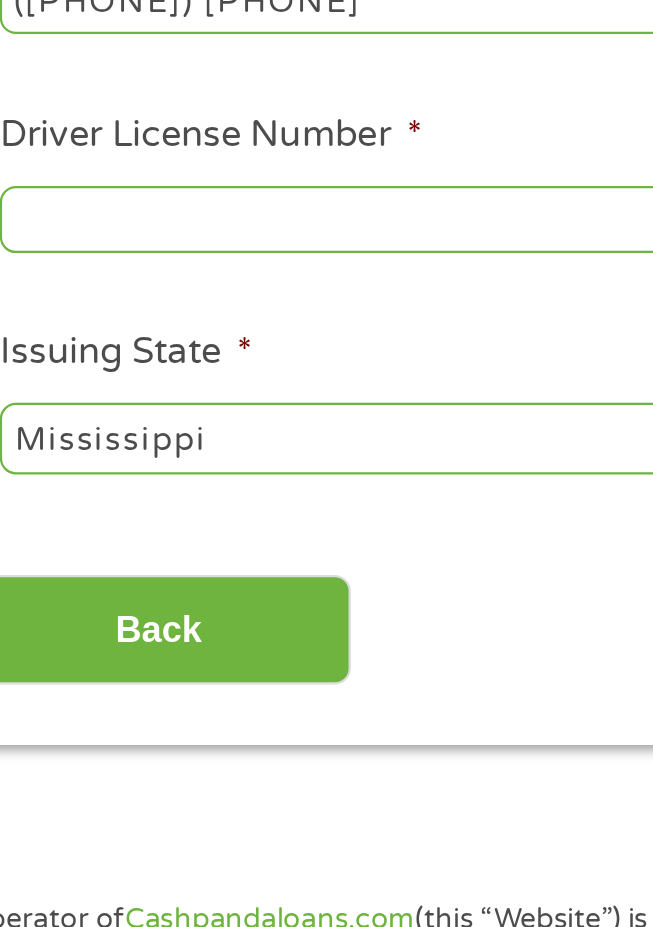 click on "Driver License Number *" at bounding box center [326, 596] 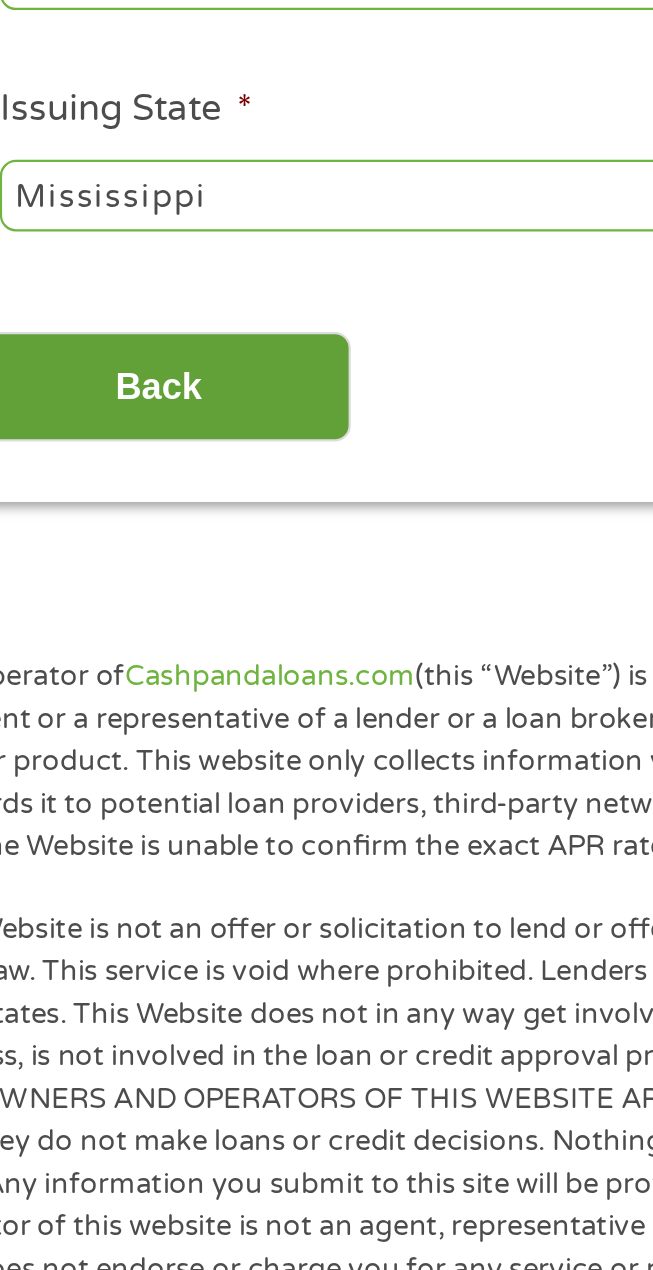 type on "801943589" 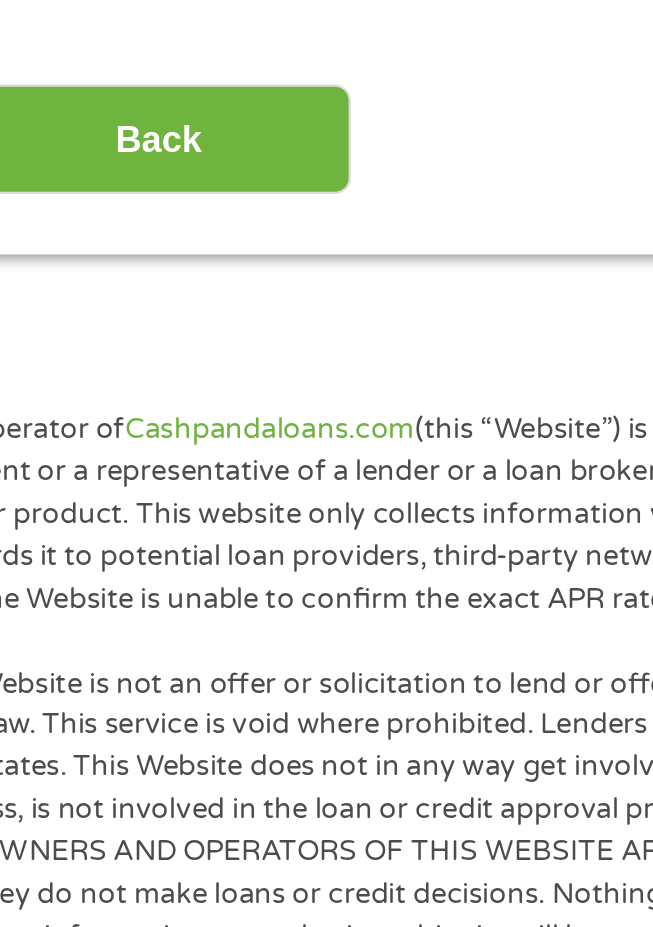 scroll, scrollTop: 0, scrollLeft: 0, axis: both 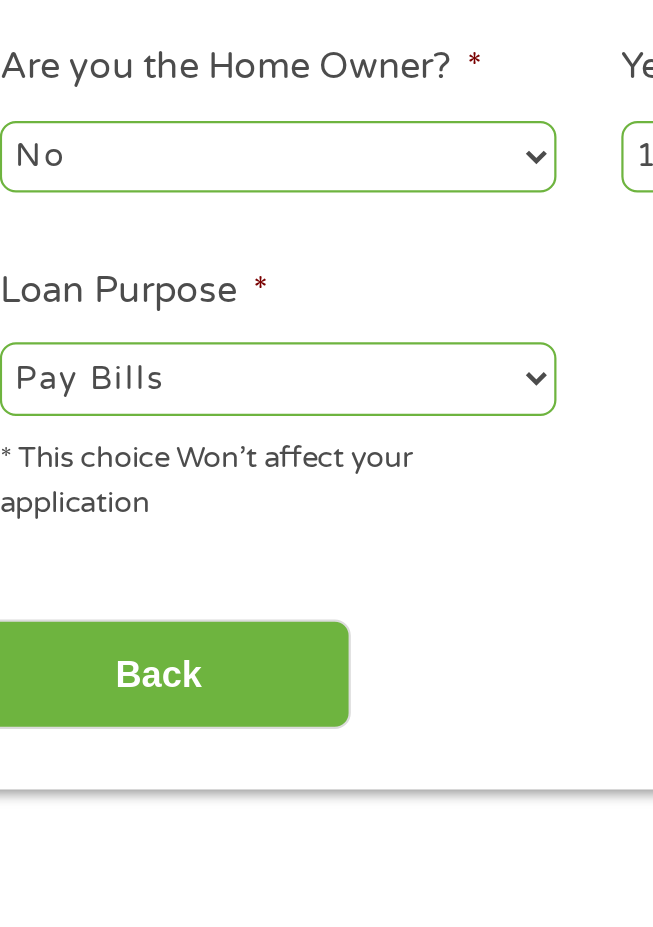 click on "Home Address Where are you when Requesting a Loan.
Enter zipcode then click the "CLICK TO CONTINUE" button below.
CLICK TO CONTINUE
Please recheck your Zipcode, it seems to be Incorrect Enter Your Street Address * 1107 [STREET] [NAME] Zip/Postal Code * 39440 This field is hidden when viewing the form City * [CITY] This field is hidden when viewing the form State * Alabama Alaska Arizona Arkansas California Colorado Connecticut Delaware Florida Georgia Hawaii Idaho Illinois Indiana Iowa Kansas Kentucky Louisiana Maine Maryland Massachusetts Michigan Minnesota Mississippi Missouri Montana Nebraska Nevada New Hampshire New Jersey New Mexico North Carolina North Dakota Ohio Oklahoma Oregon Pennsylvania Rhode Island South Carolina South Dakota Tennessee Texas Utah Vermont Virginia Washington West Virginia Wisconsin Wyoming Are you the Home Owner? * No Yes Years at This Address * 1 Year or less 1 - 2 Years 2 - 4 Years Over 4 Years Loan Purpose * Back" at bounding box center (327, 506) 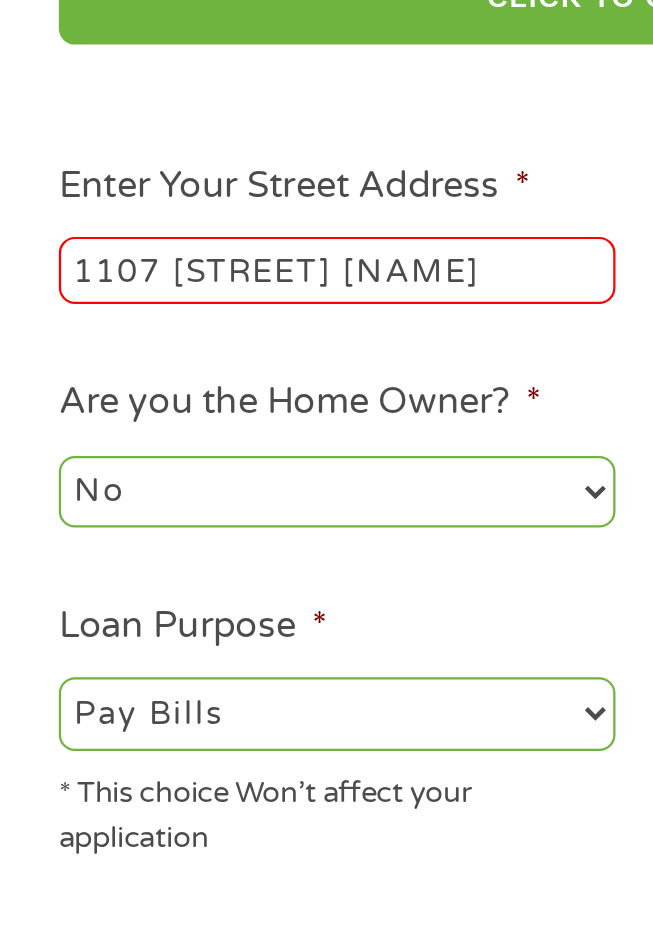 scroll, scrollTop: 15, scrollLeft: 0, axis: vertical 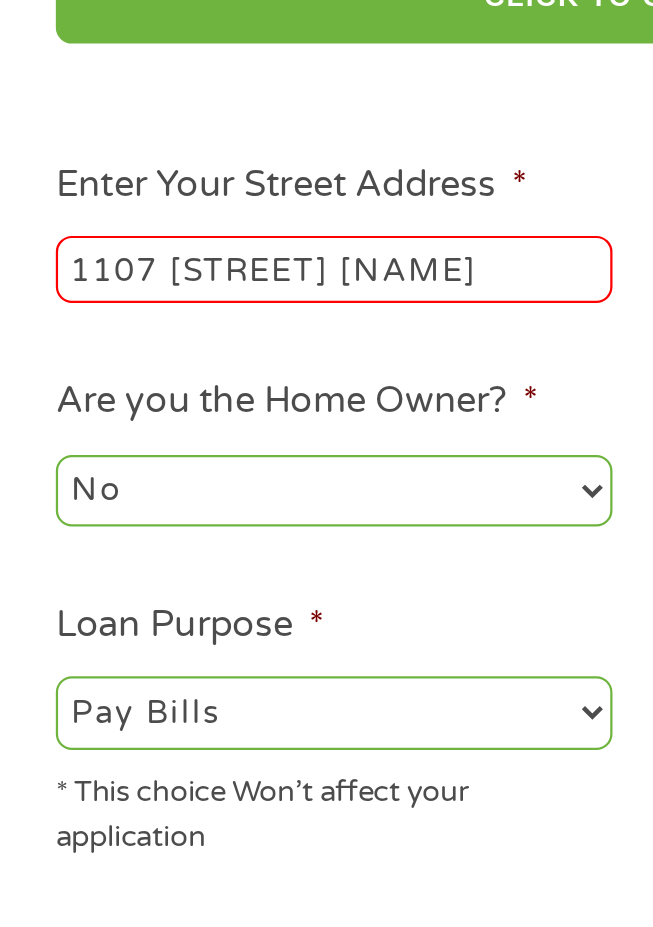 click on "1107 [STREET] [NAME]" at bounding box center (187, 509) 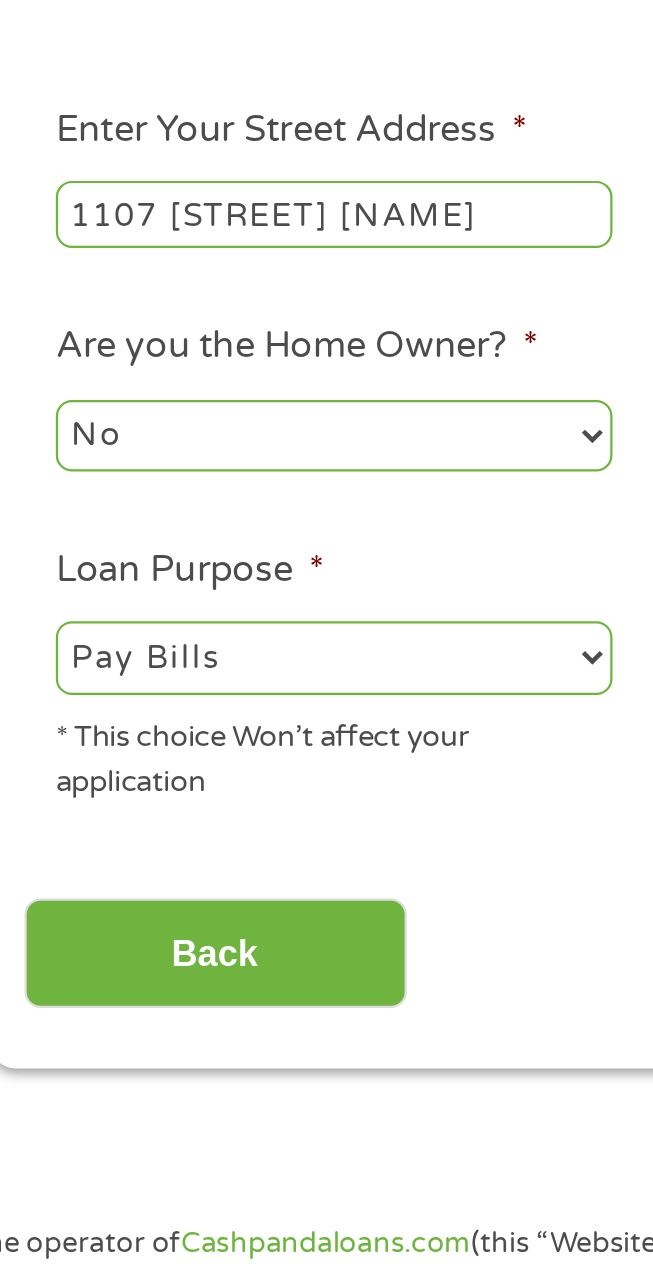 type on "1107 [STREET] [NAME]" 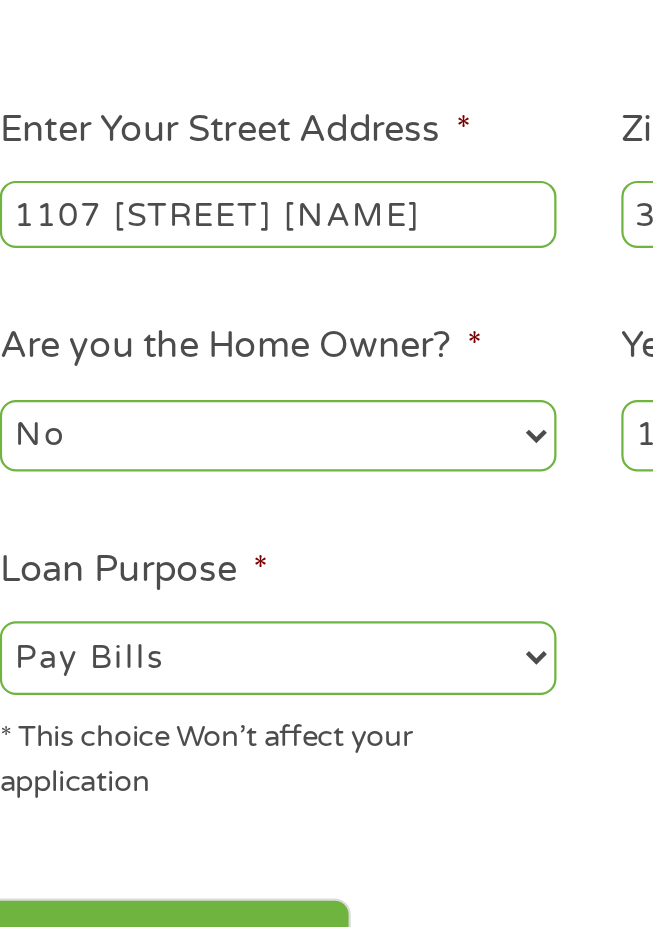 click on "No Yes" at bounding box center [187, 608] 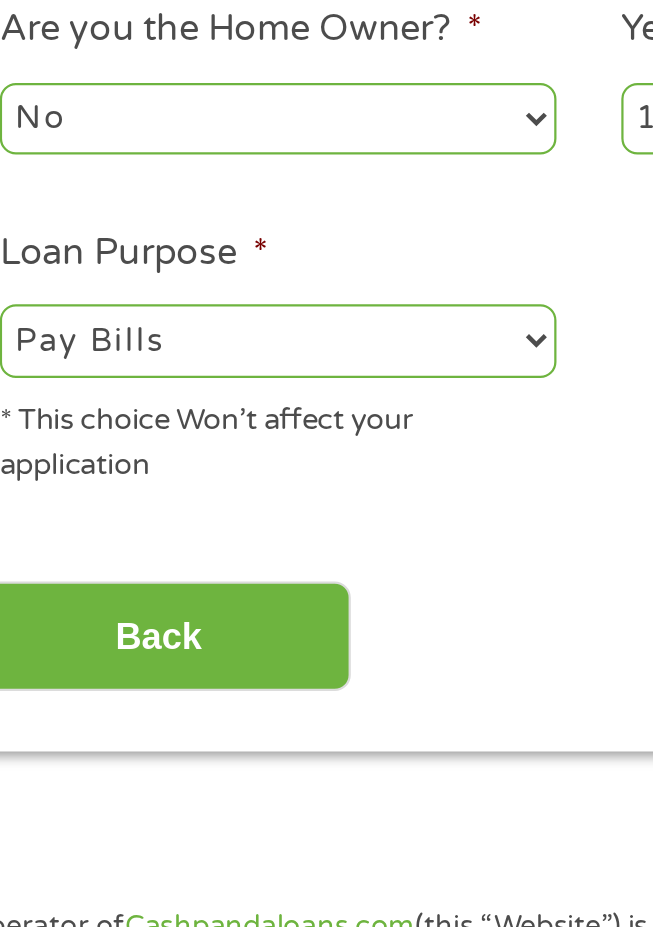 scroll, scrollTop: 498, scrollLeft: 0, axis: vertical 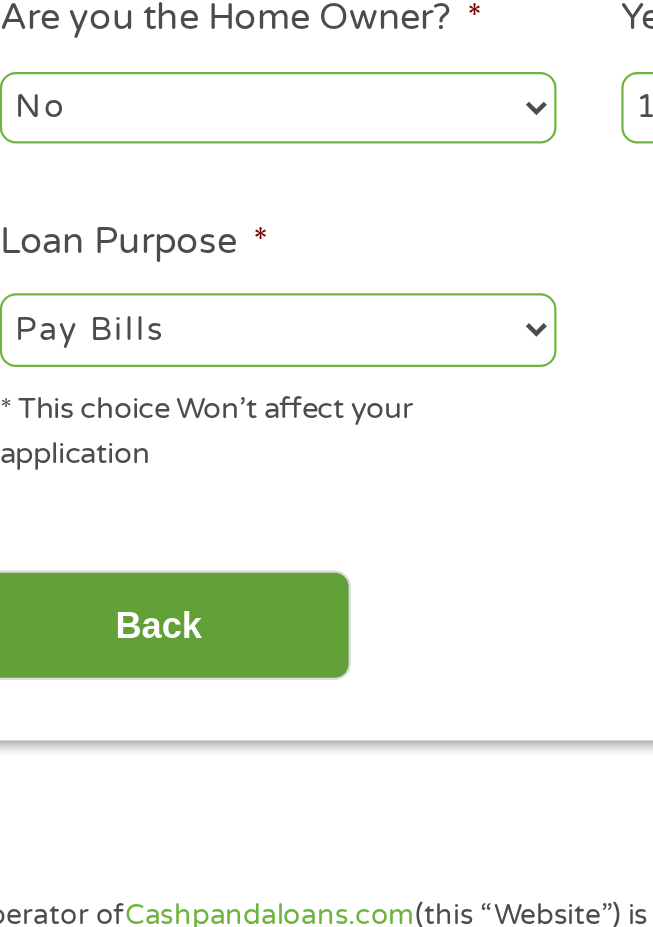 click on "Back" at bounding box center [134, 356] 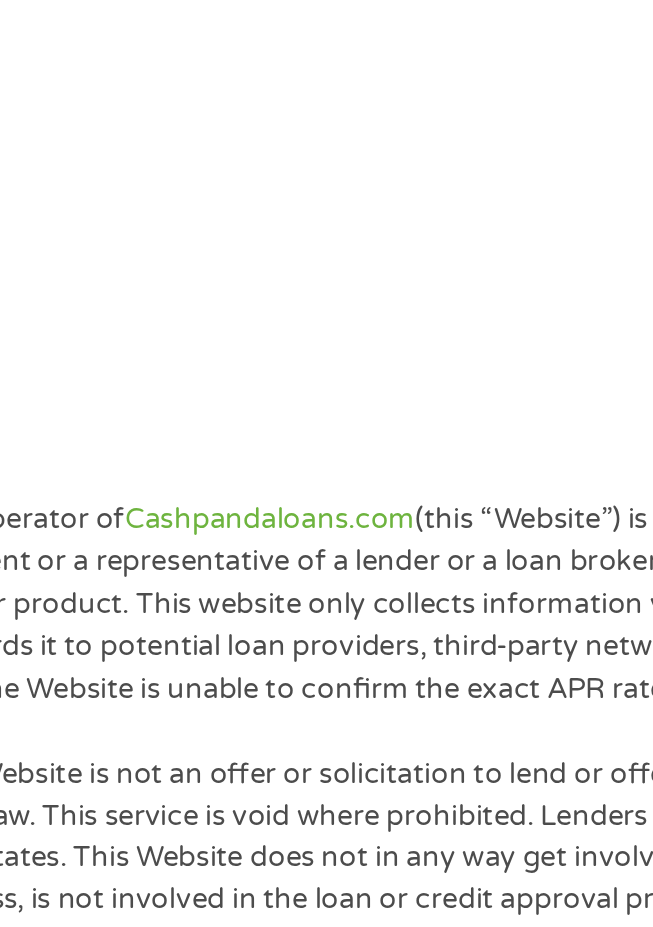 scroll, scrollTop: 494, scrollLeft: 0, axis: vertical 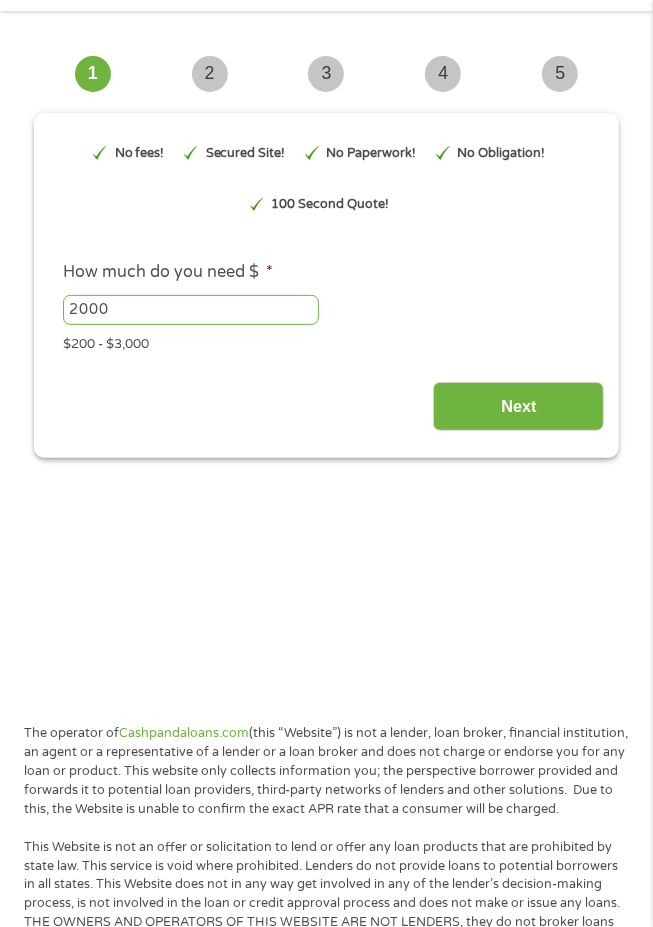 click on "1         Start   2         Your Home   3         About You   4         Employment   5         Banking   6
This field is hidden when viewing the form gclid EAIaIQobChMI-aunoIX8jgMV36BaBR1OLBOkEAAYAiAAEgIODPD_BwE This field is hidden when viewing the form Referrer https://www.cashpandaloans.com/payday-loans/?medium=adwords&source=adwords&campaign=22549846227&adgroup=188036189468&creative=752033236951&position=&keyword=personal%20loan%20%242000&utm_term=searchterm&matchtype=term&device=c&network=s&gad_source=5&gad_campaignid=22549846227&gclid=EAIaIQobChMI-aunoIX8jgMV36BaBR1OLBOkEAAYAiAAEgIODPD_BwE This field is hidden when viewing the form Source adwords This field is hidden when viewing the form Campaign 22549846227 This field is hidden when viewing the form Medium adwords This field is hidden when viewing the form adgroup 188036189468 This field is hidden when viewing the form creative 752033236951 position keyword matchtype c" at bounding box center [326, 348] 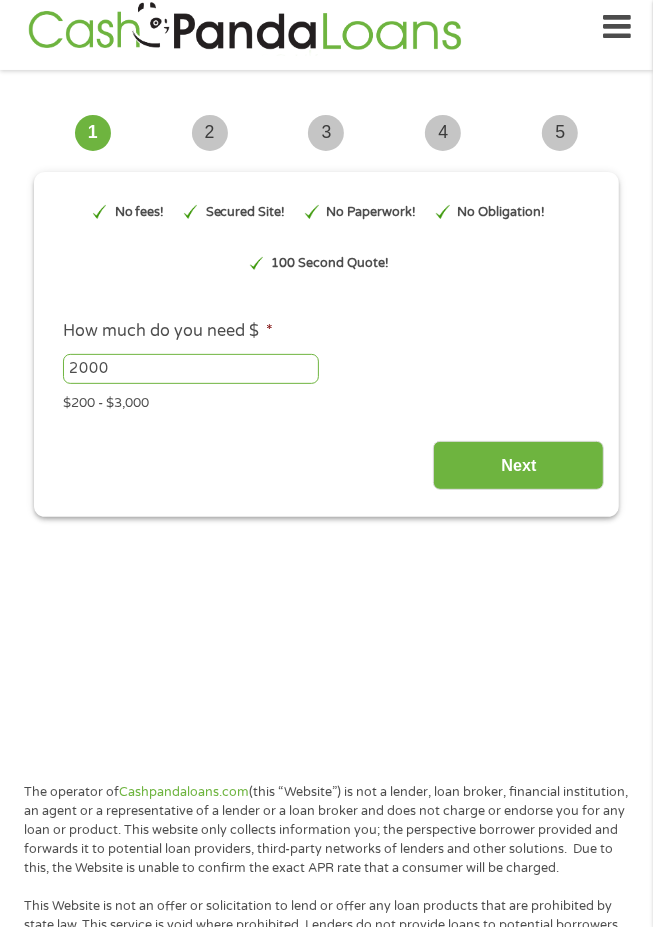 scroll, scrollTop: 15, scrollLeft: 0, axis: vertical 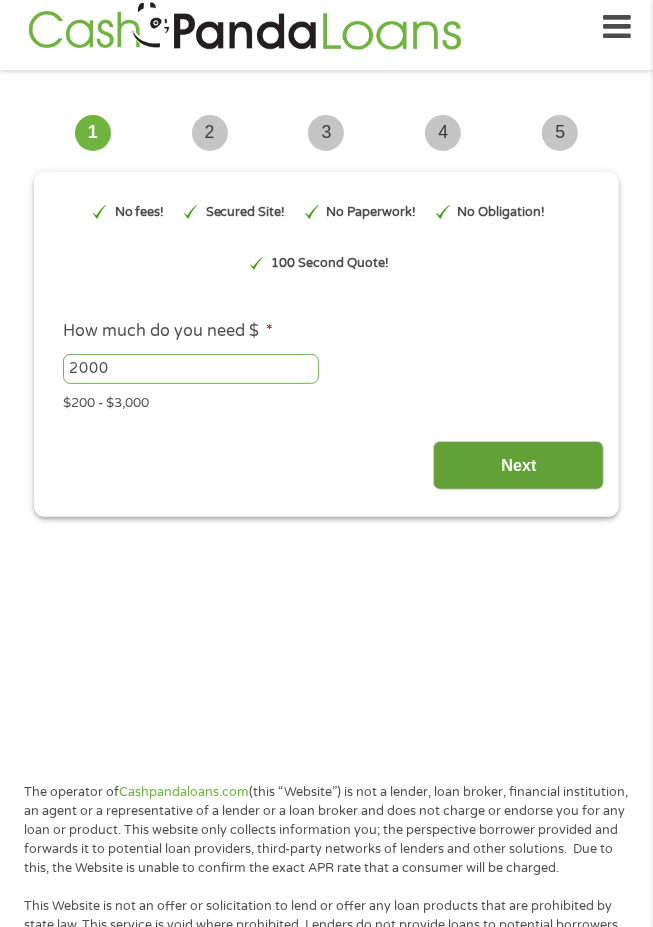 click on "Next" at bounding box center (518, 465) 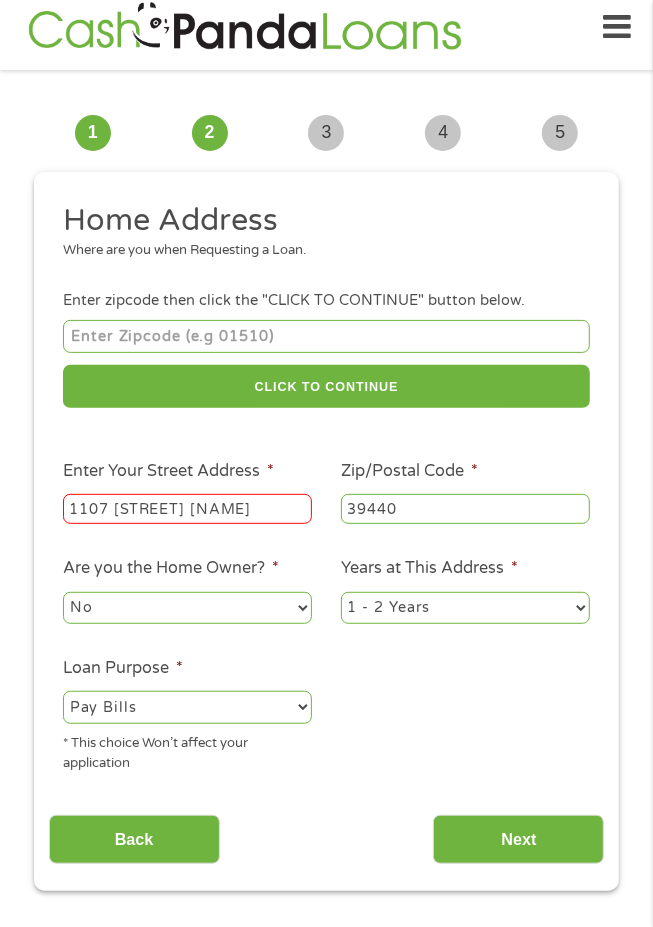 scroll, scrollTop: 0, scrollLeft: 0, axis: both 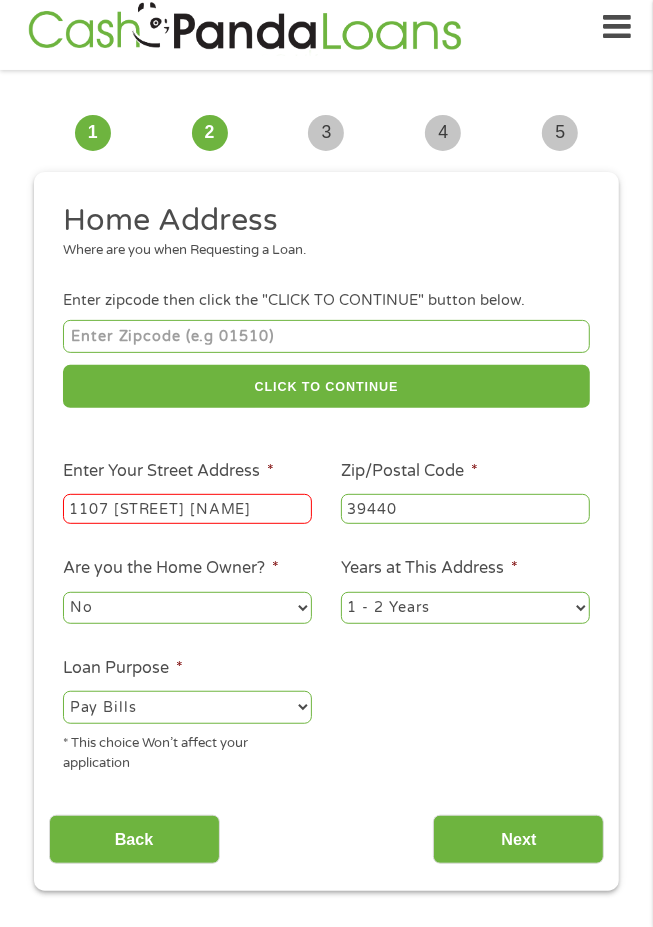 click on "1107 [STREET] [NAME]" at bounding box center (187, 509) 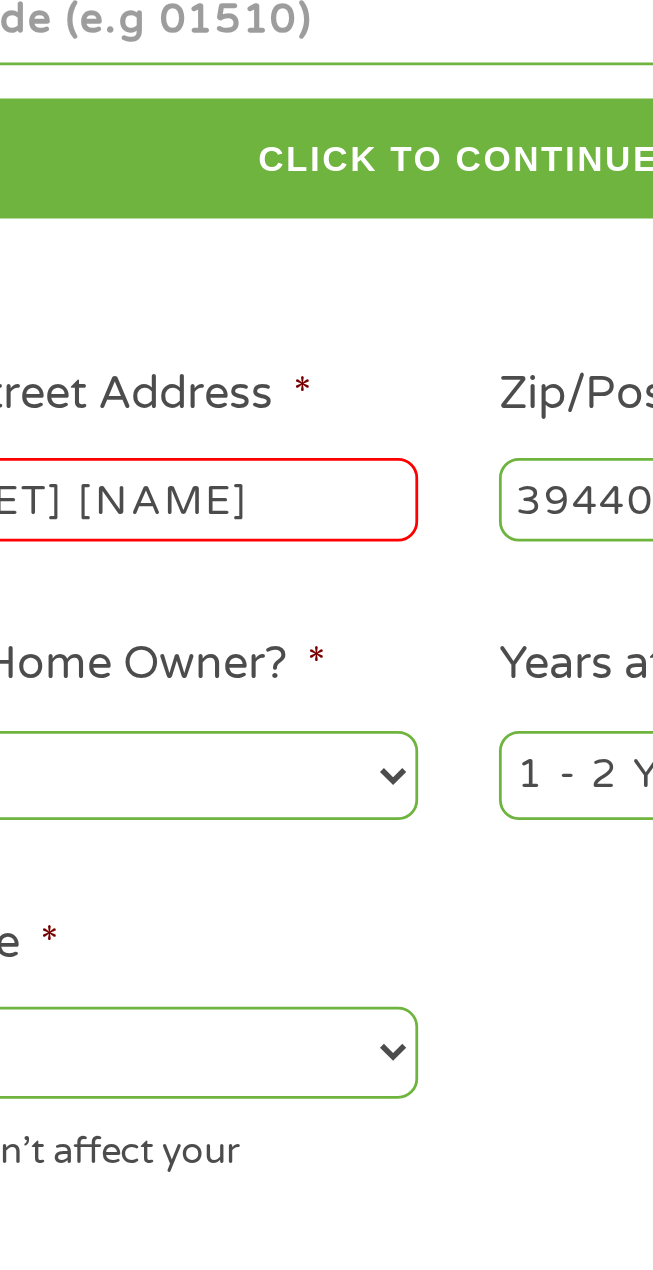 scroll, scrollTop: 22, scrollLeft: 0, axis: vertical 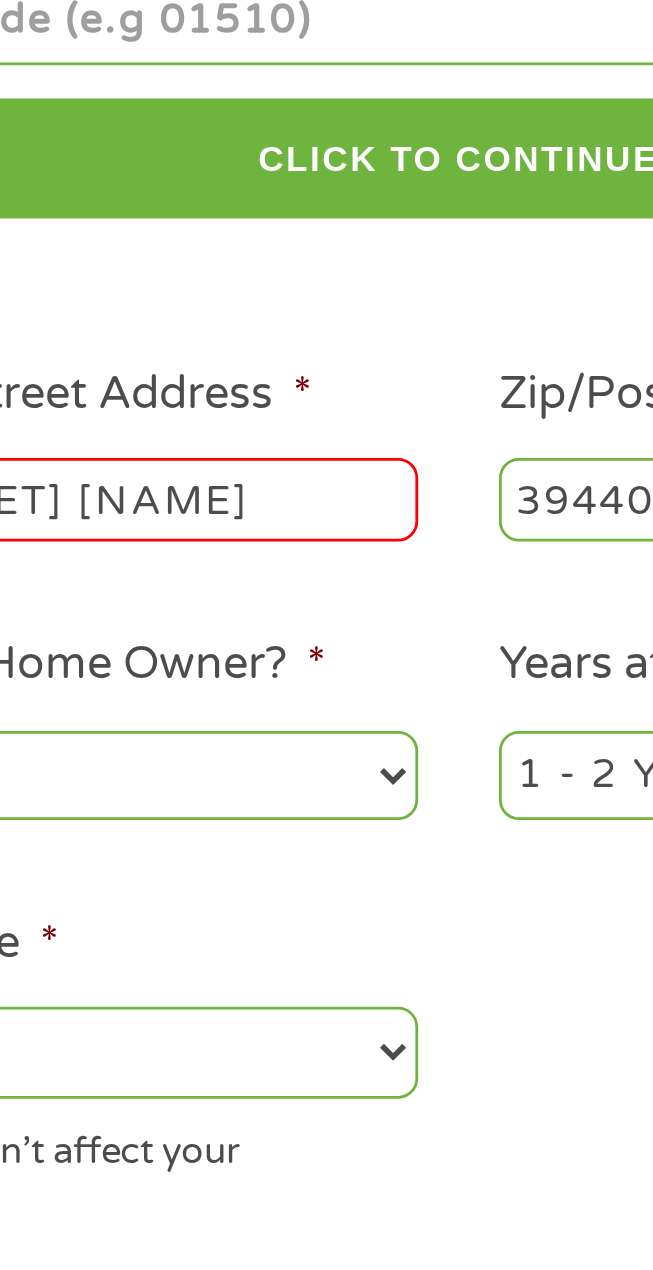 click on "1107 [STREET] [NAME]" at bounding box center [187, 502] 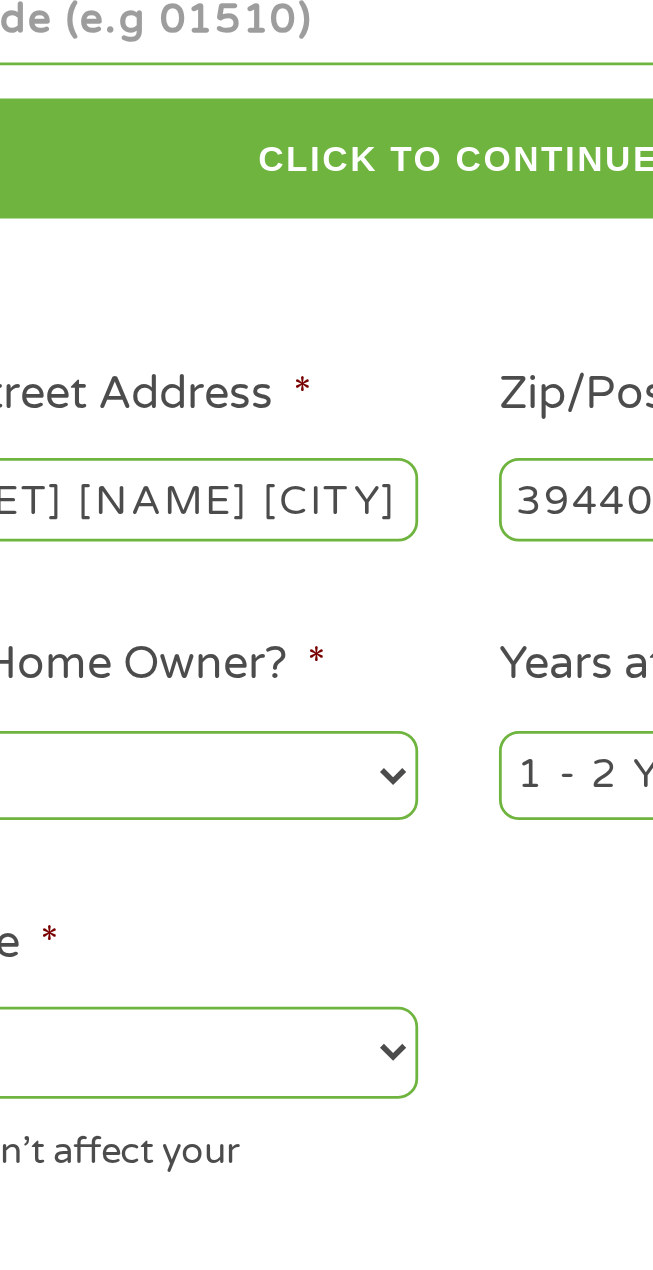 scroll, scrollTop: 0, scrollLeft: 44, axis: horizontal 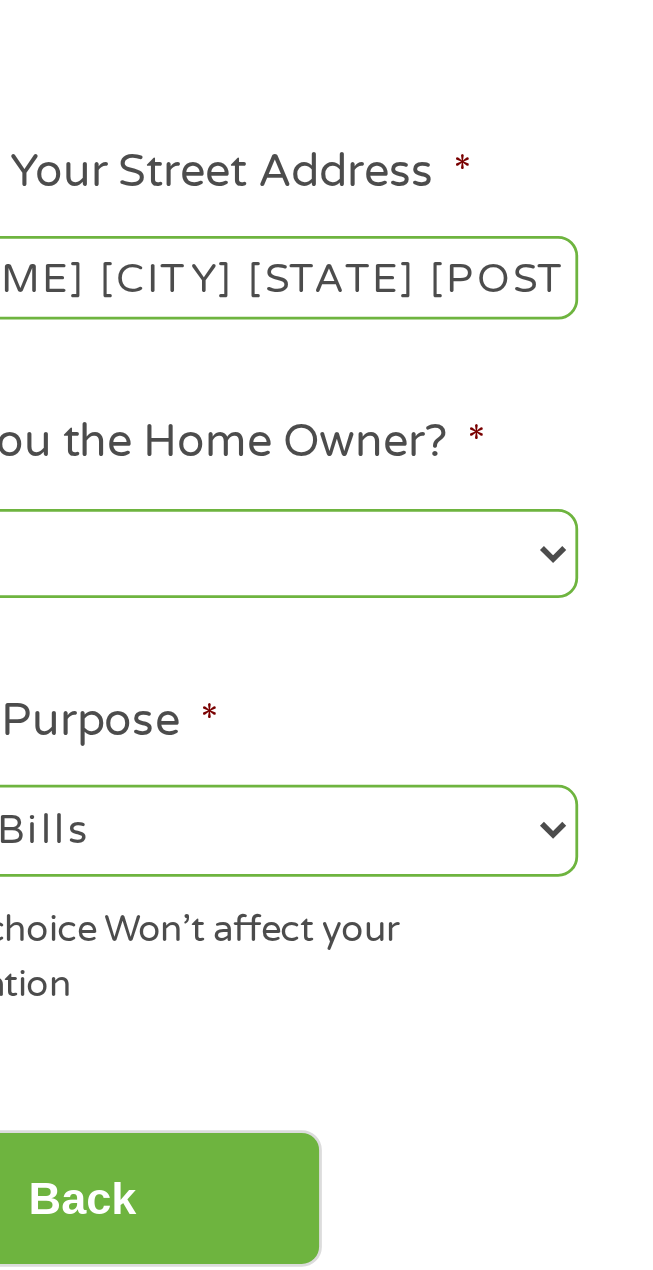 type on "1107 [STREET] [NAME] [CITY] [STATE] [POSTAL_CODE]" 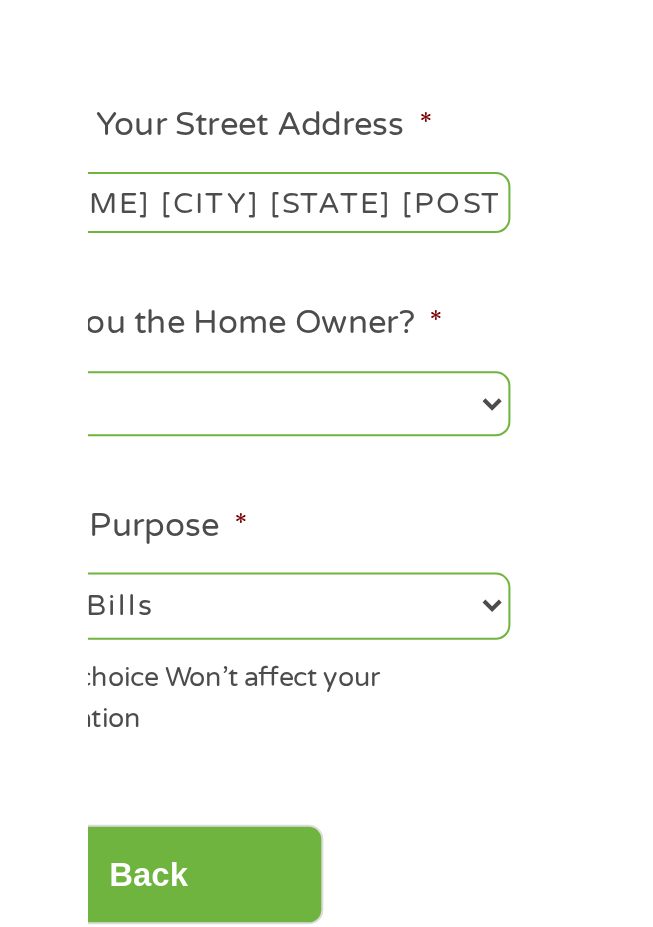 scroll, scrollTop: 0, scrollLeft: 0, axis: both 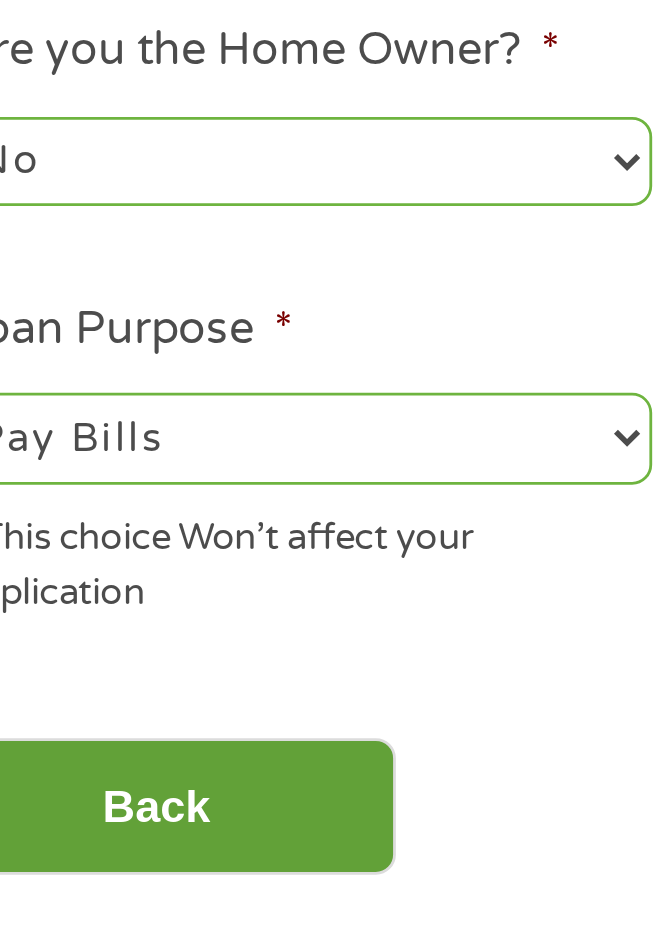 click on "Back" at bounding box center [134, 838] 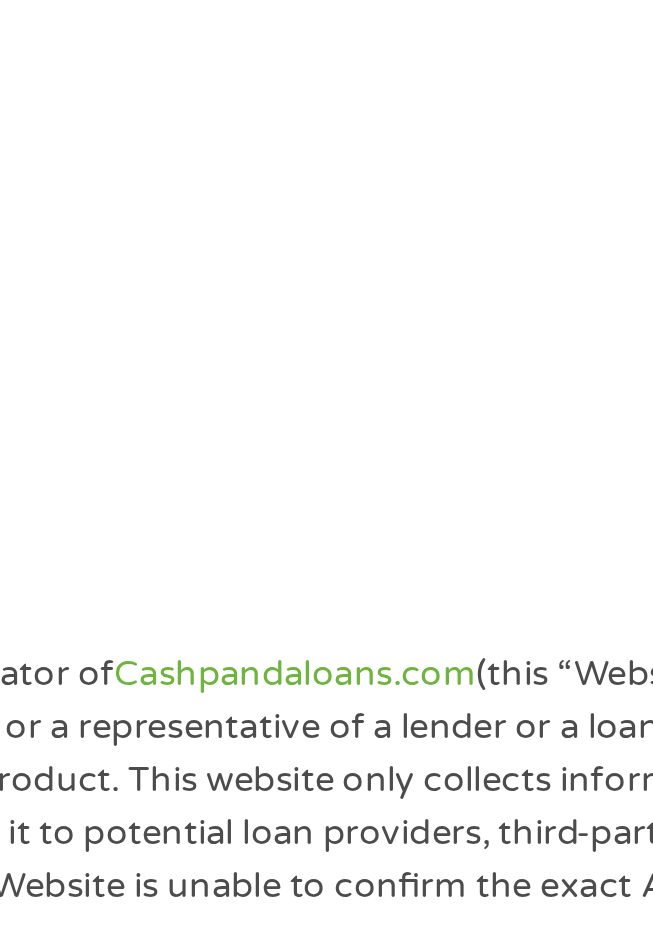 scroll, scrollTop: 15, scrollLeft: 0, axis: vertical 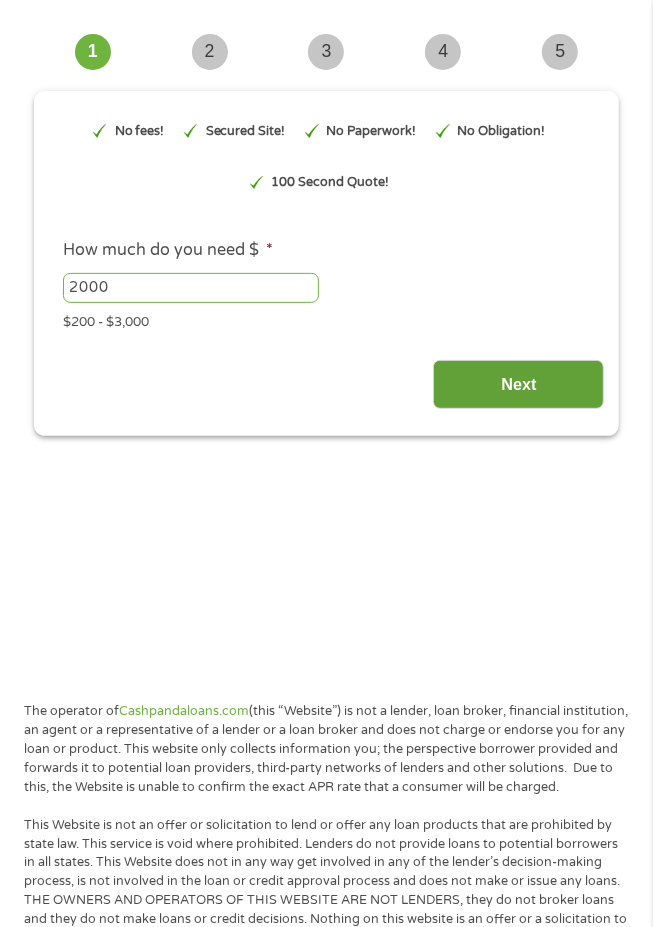 click on "Next" at bounding box center (518, 384) 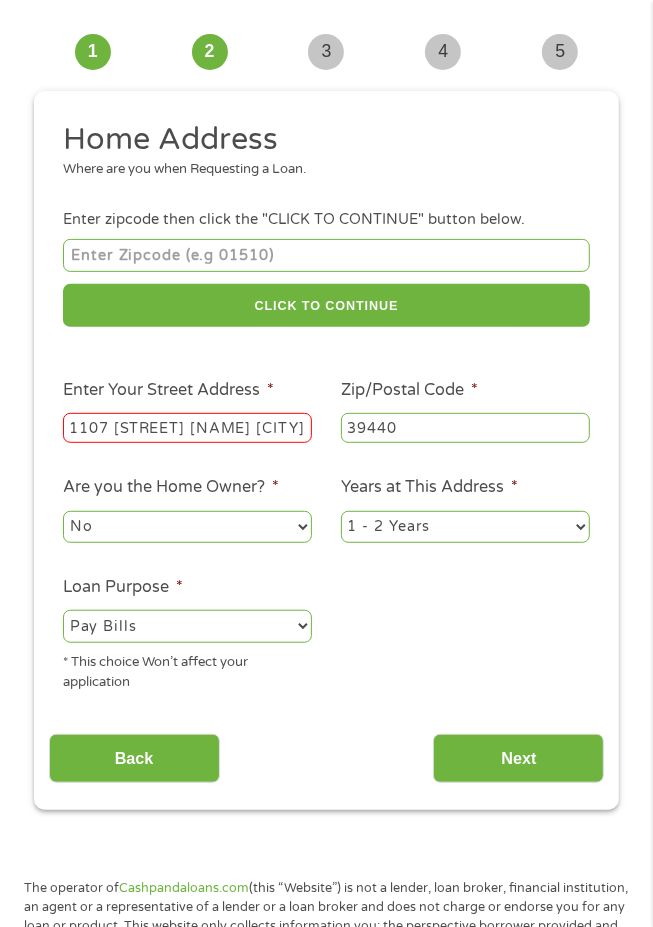 scroll, scrollTop: 0, scrollLeft: 0, axis: both 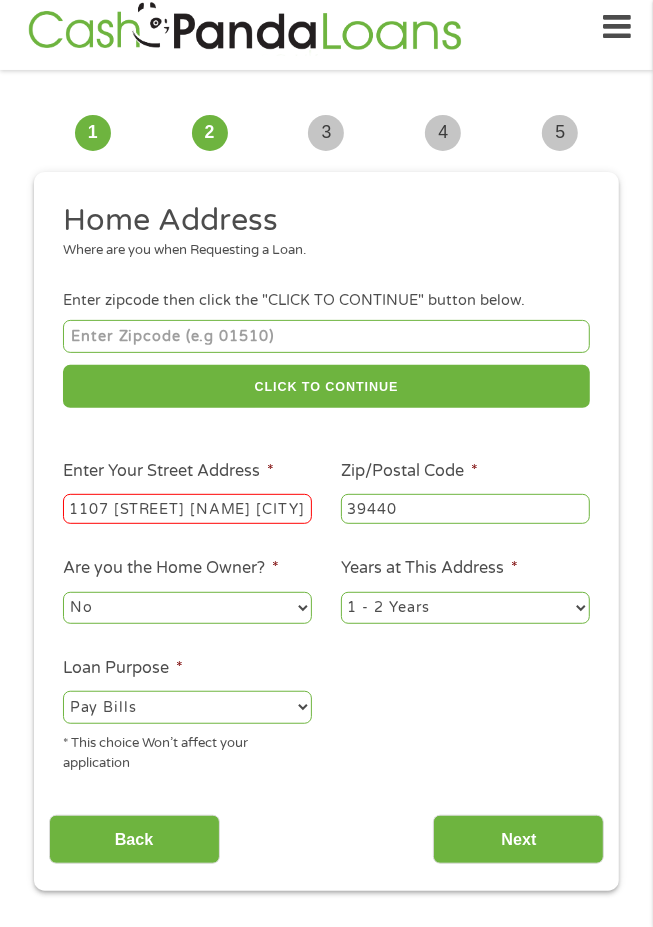 click on "1107 [STREET] [NAME] [CITY] [STATE] [POSTAL_CODE]" at bounding box center (187, 509) 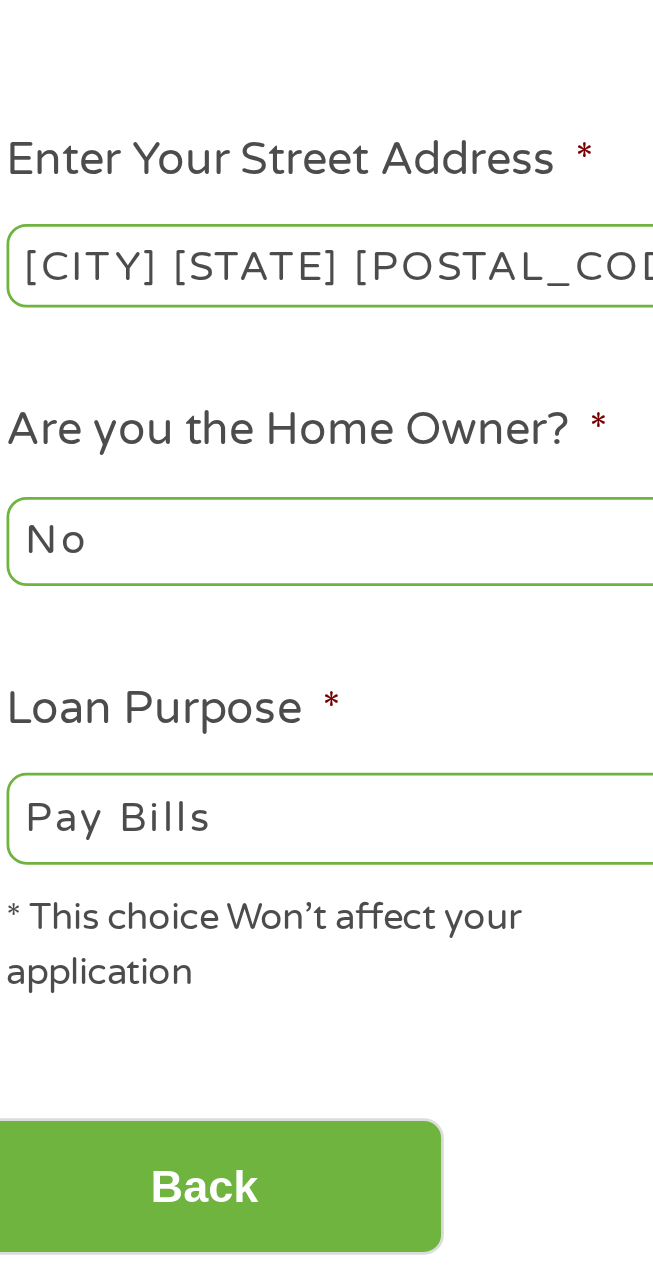scroll, scrollTop: 15, scrollLeft: 0, axis: vertical 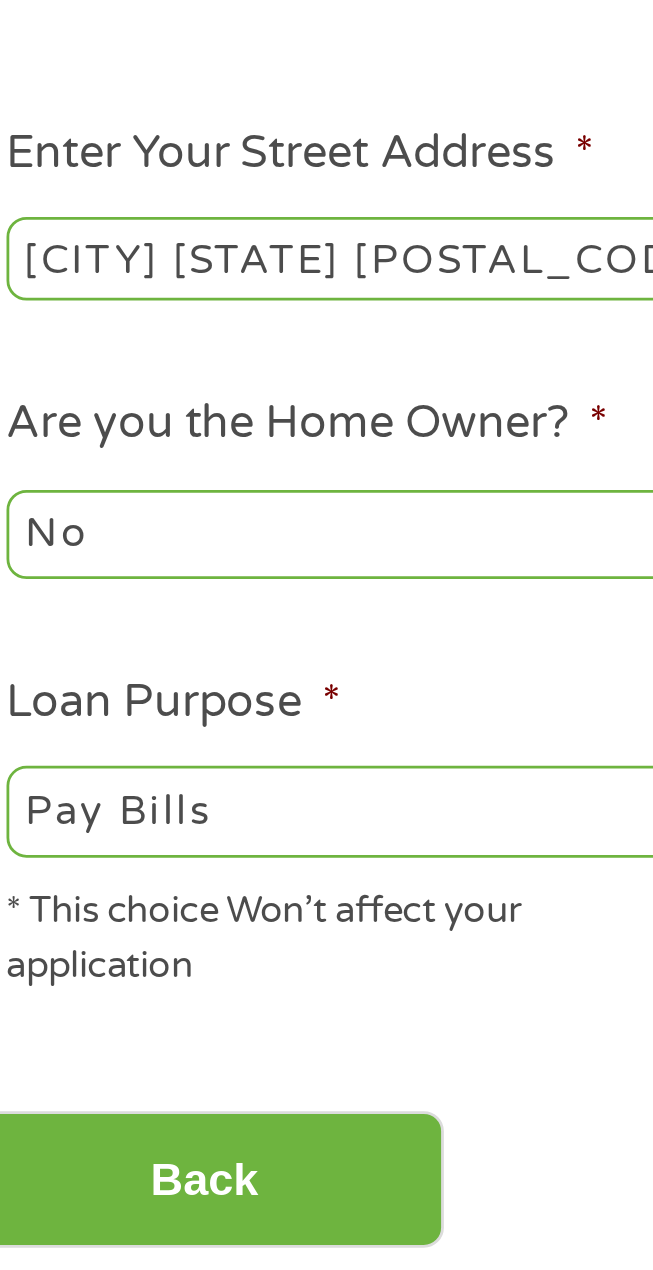 click on "[CITY] [STATE] [POSTAL_CODE]" at bounding box center (187, 509) 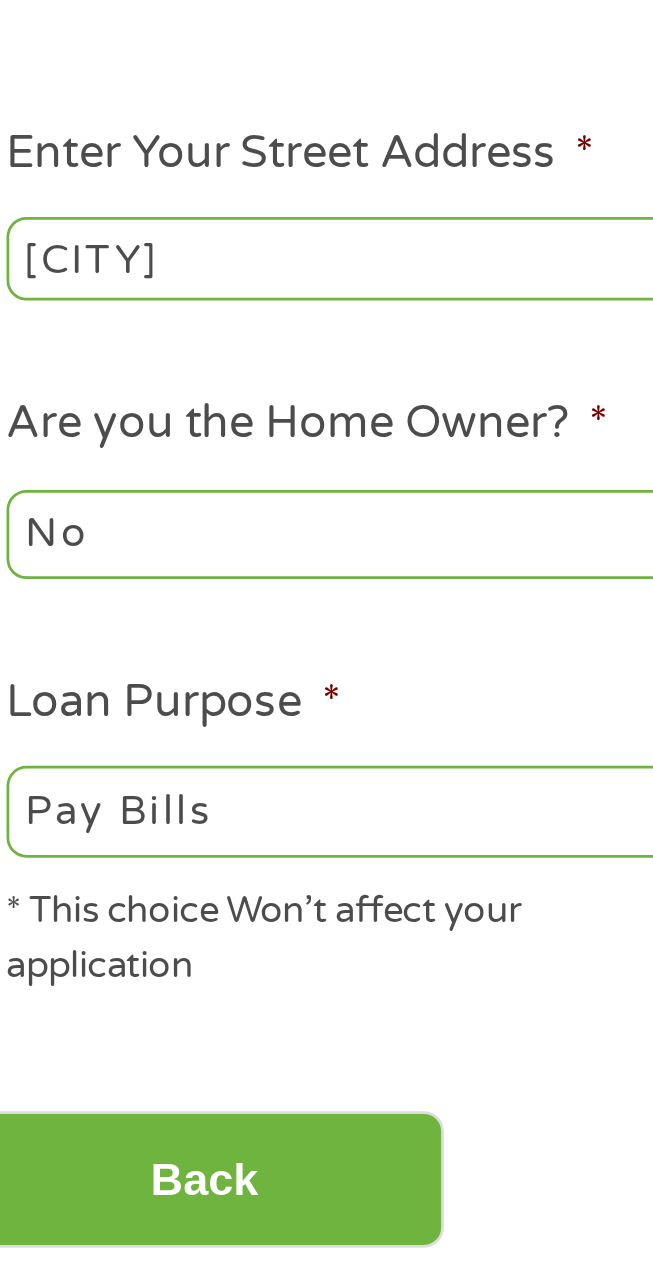 type on "laure" 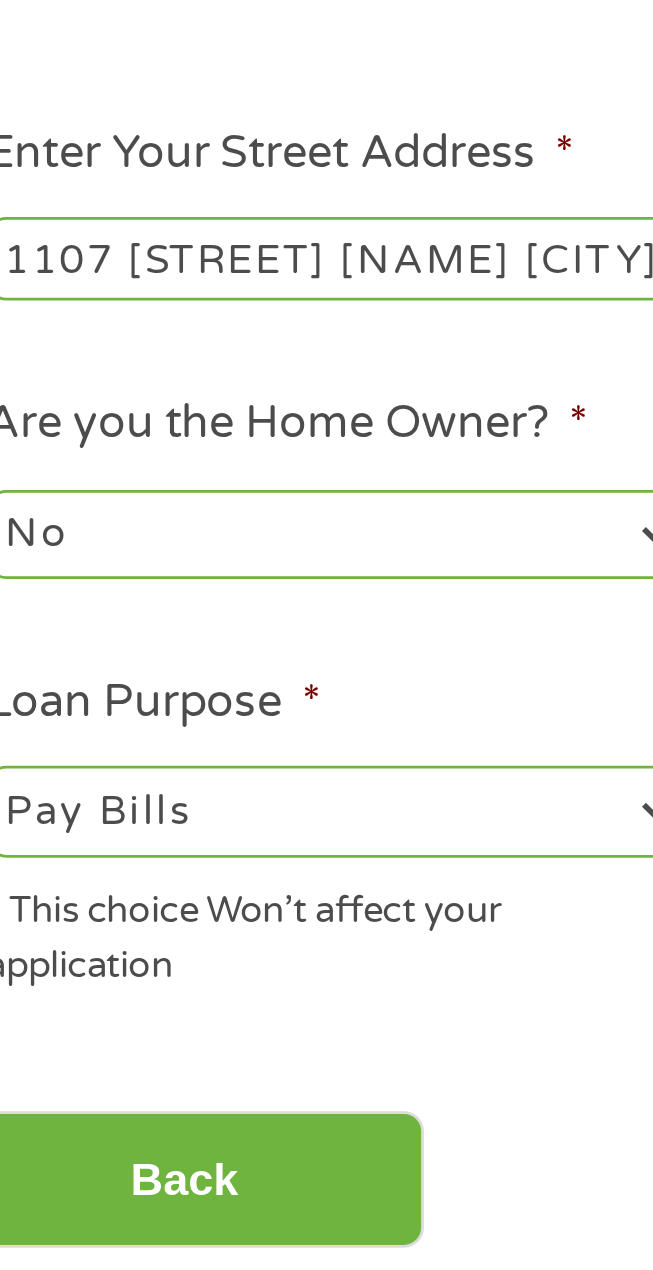scroll, scrollTop: 0, scrollLeft: 44, axis: horizontal 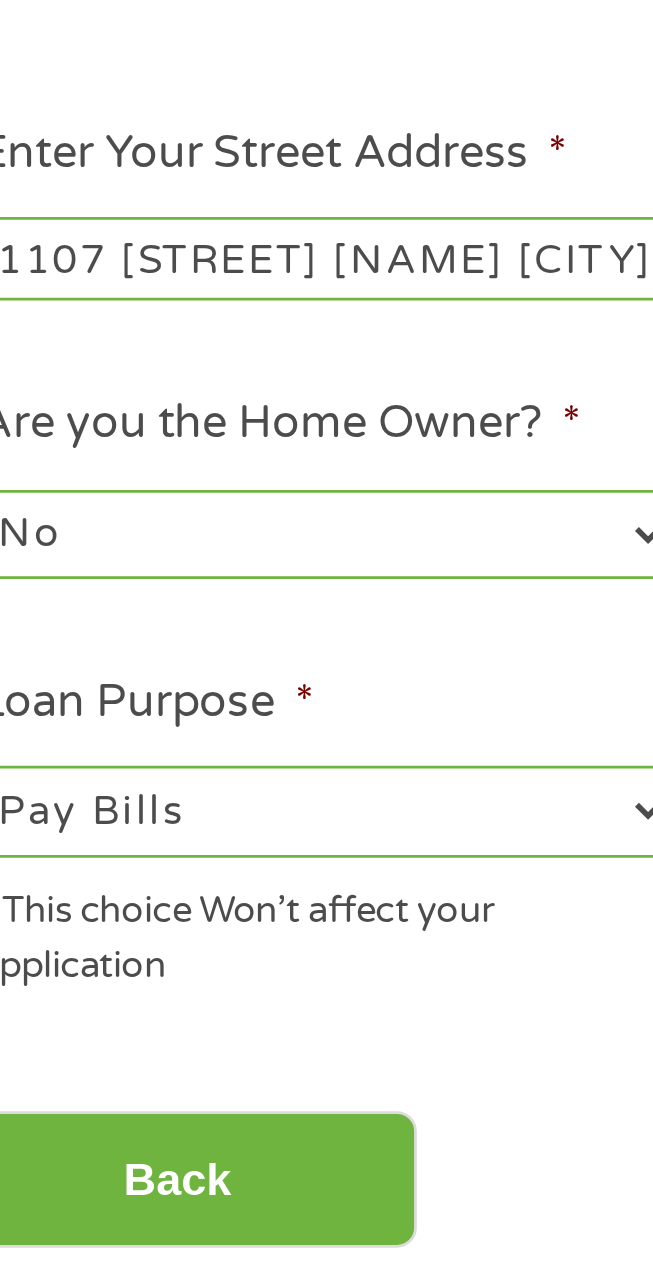 type on "1107 [STREET] [NAME] [CITY]" 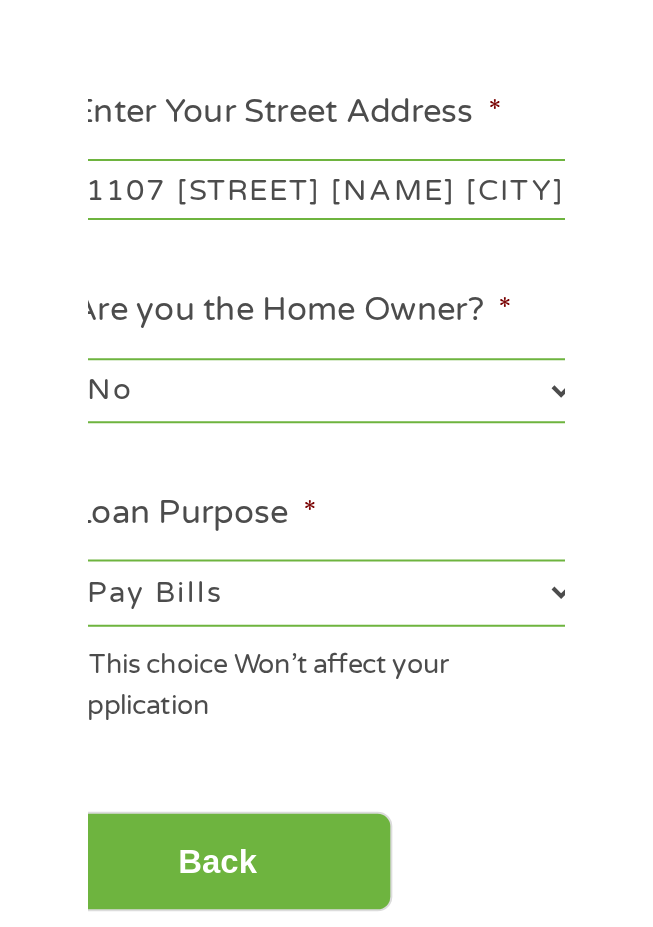 scroll, scrollTop: 0, scrollLeft: 0, axis: both 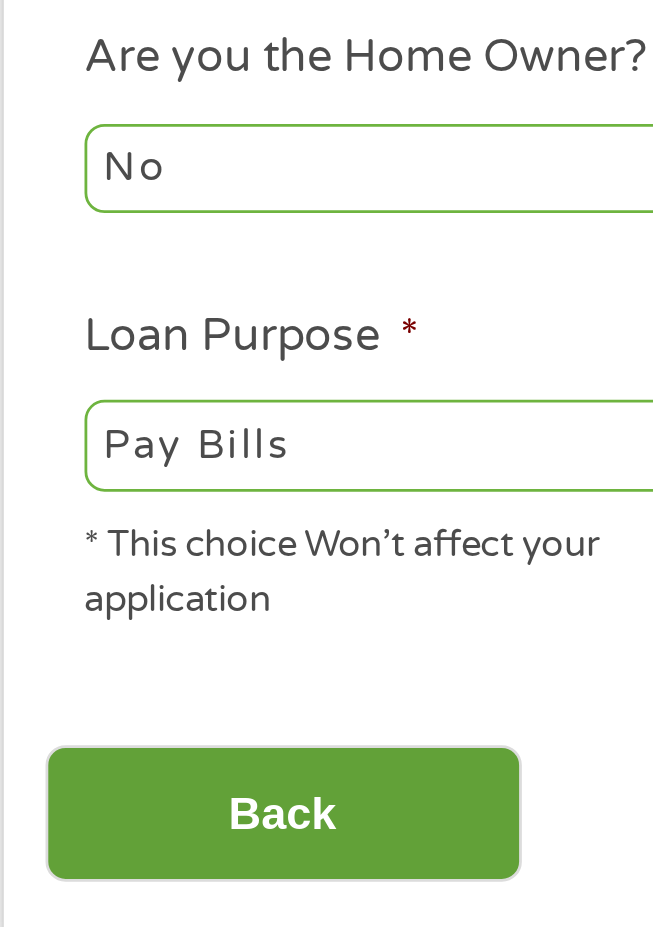 click on "Back" at bounding box center (134, 839) 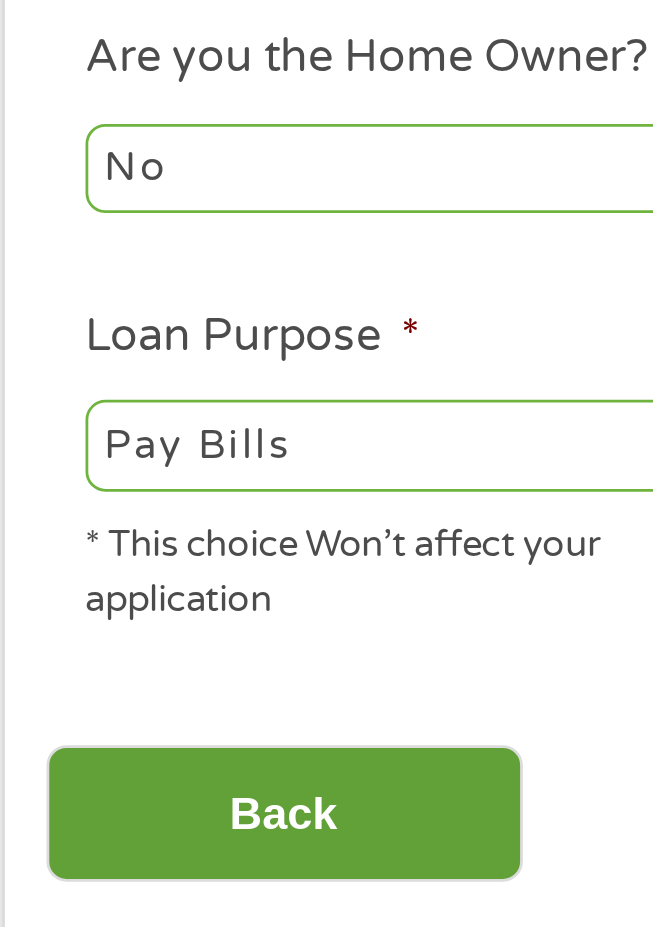 click on "Back" at bounding box center (134, 839) 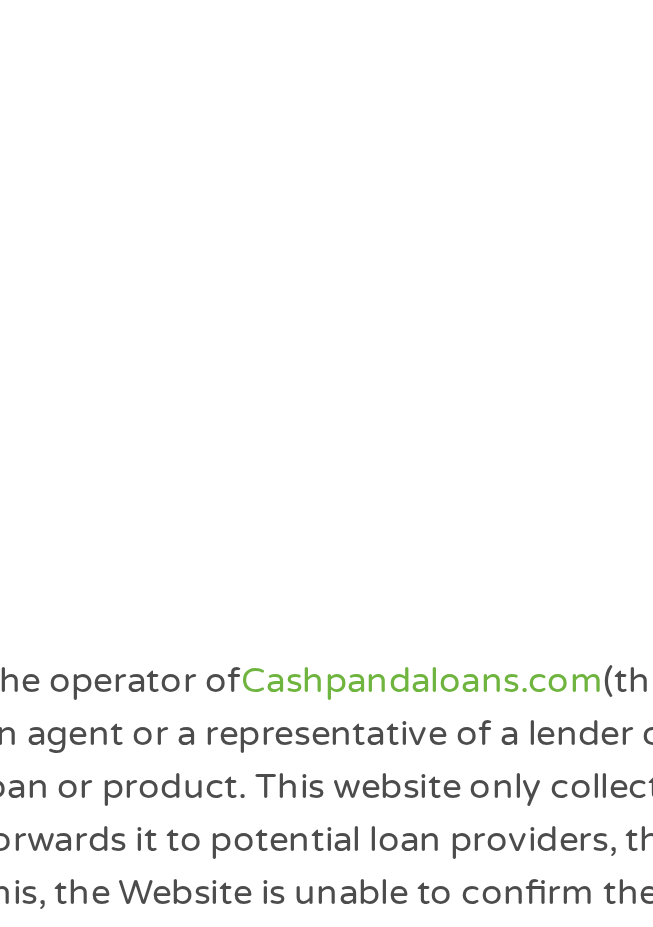click on "The operator of  Cashpandaloans.com  (this “Website”) is not a lender, loan broker, financial institution, an agent or a representative of a lender or a loan broker and does not charge or endorse you for any loan or product. This website only collects information you; the perspective borrower provided and forwards it to potential loan providers, third-party networks of lenders and other solutions.  Due to this, the Website is unable to confirm the exact APR rate that a consumer will be charged." at bounding box center [326, 830] 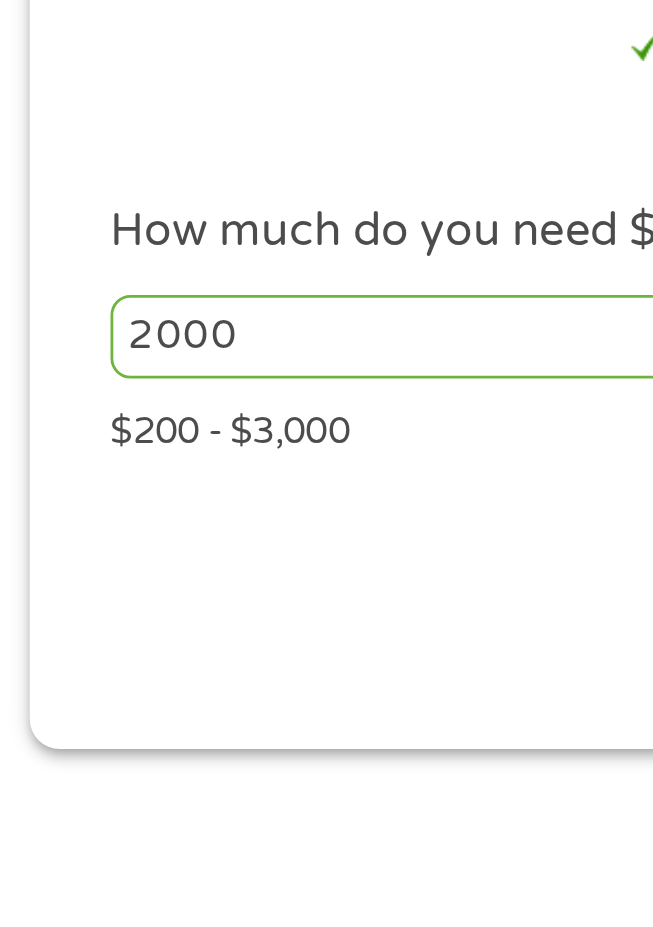 scroll, scrollTop: 15, scrollLeft: 0, axis: vertical 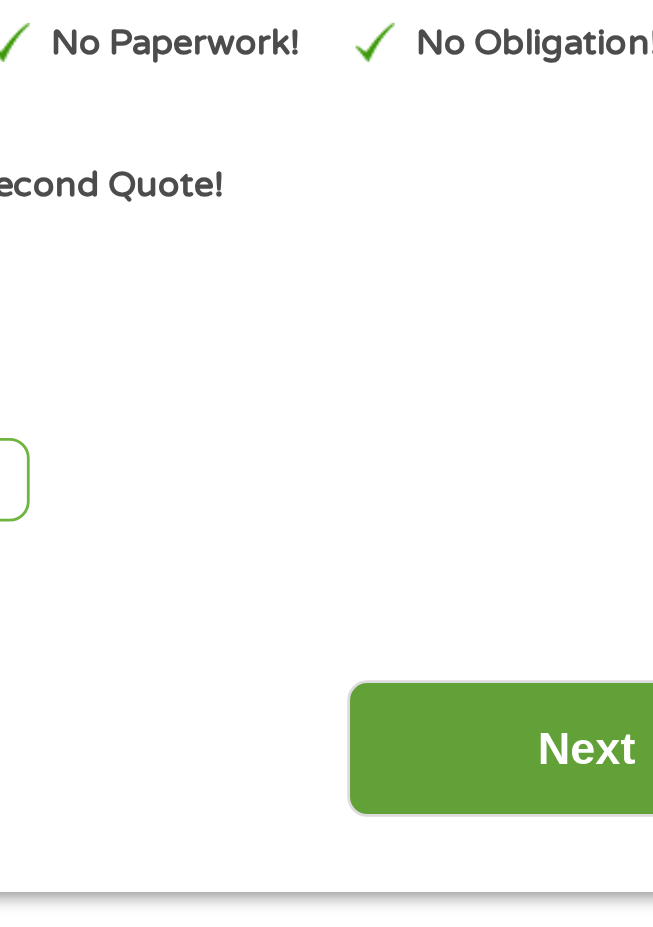 click on "Next" at bounding box center (518, 465) 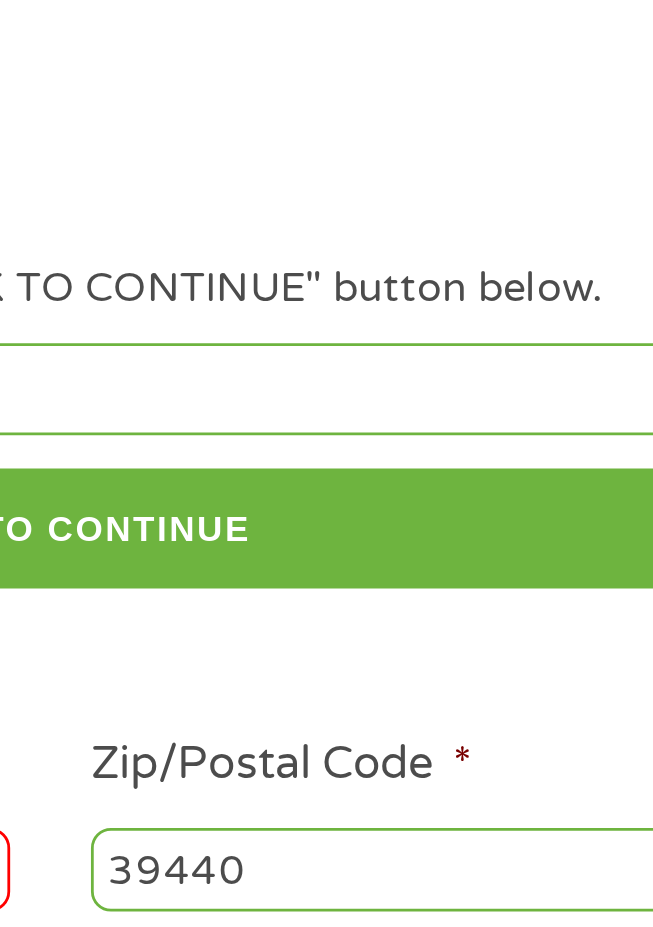 scroll, scrollTop: 0, scrollLeft: 0, axis: both 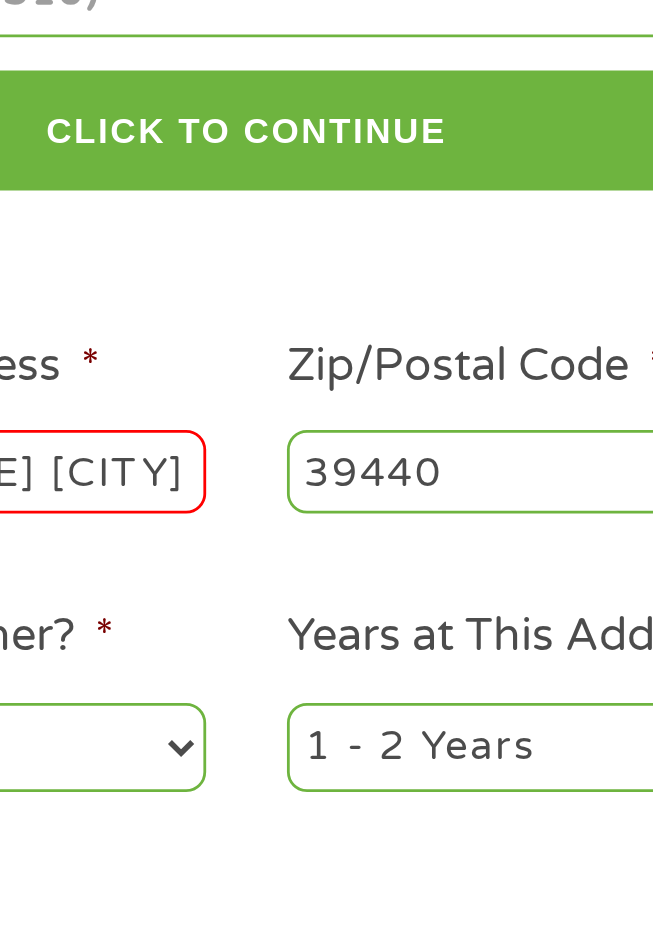 click on "1107 [STREET] [NAME] [CITY]" at bounding box center [187, 509] 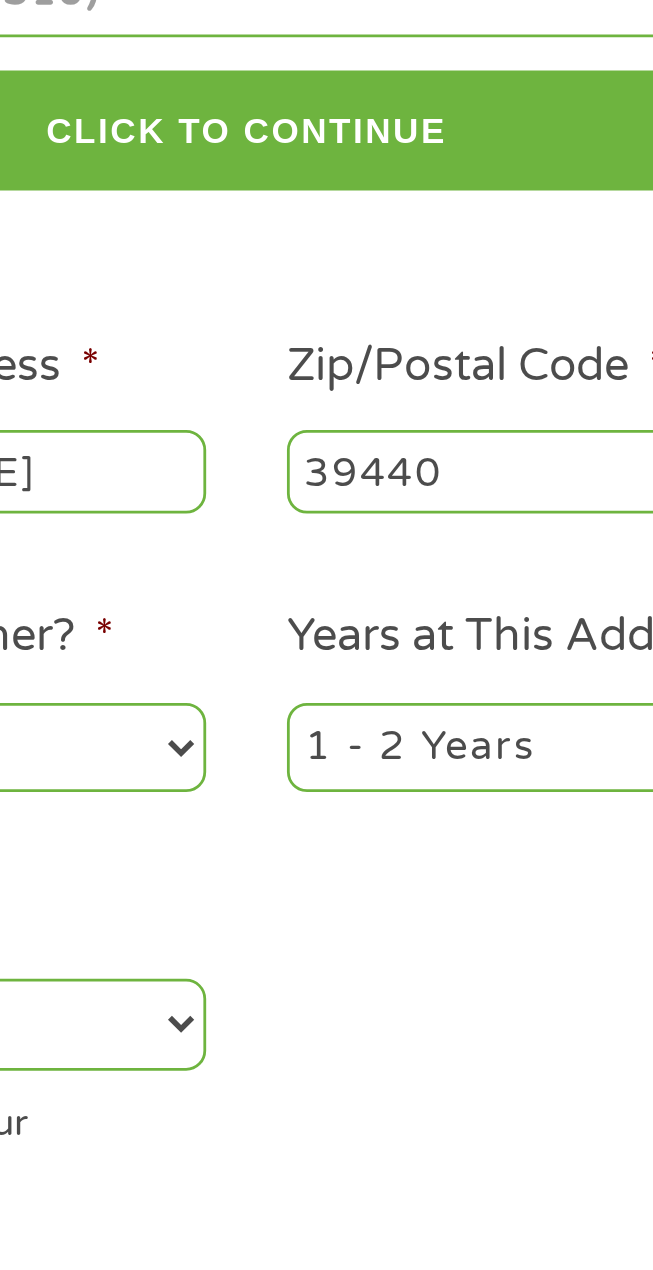 click on "1107 [STREET] [NAME]" at bounding box center [187, 509] 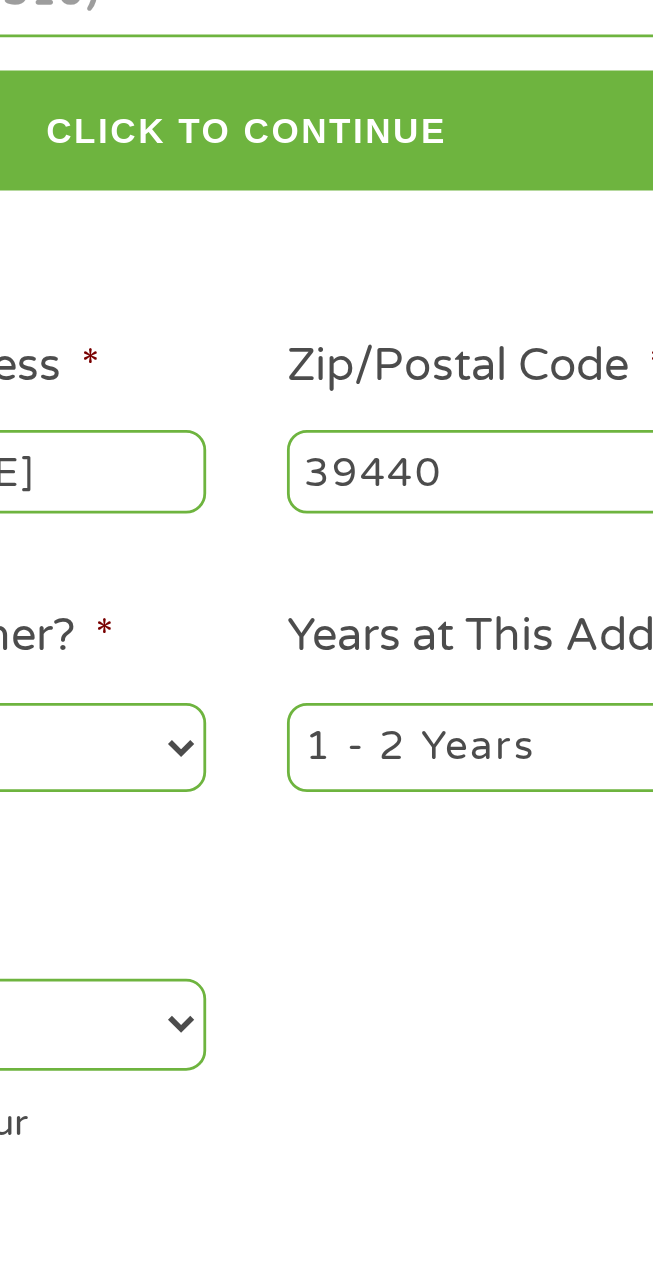 scroll, scrollTop: 0, scrollLeft: 23, axis: horizontal 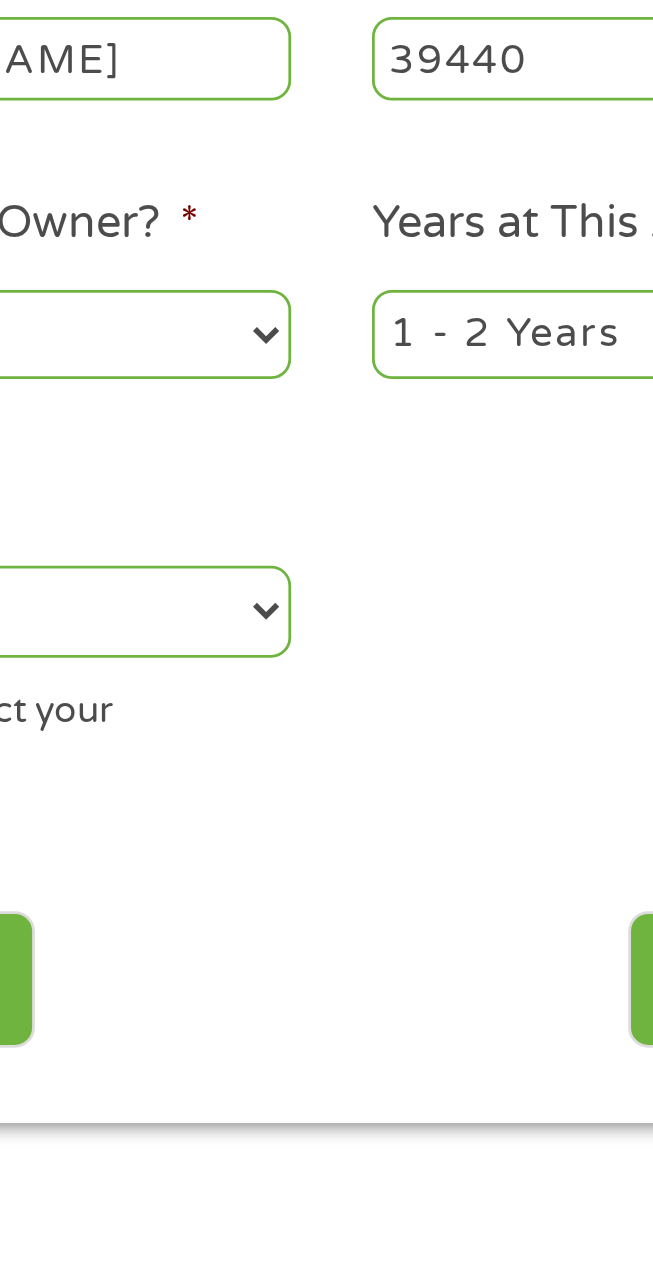 type on "1107 [STREET] [NAME]" 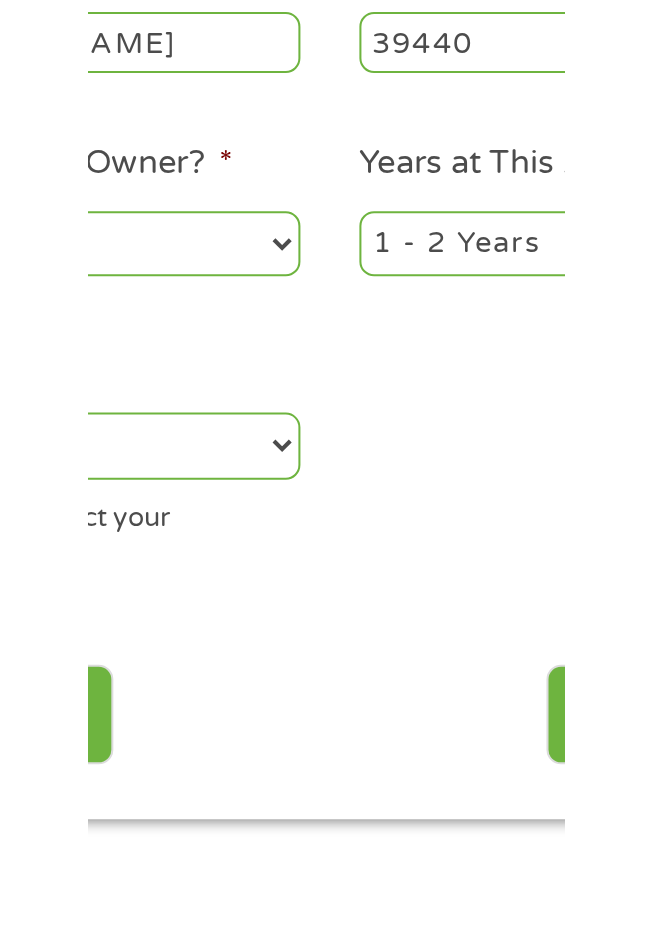 scroll, scrollTop: 0, scrollLeft: 0, axis: both 